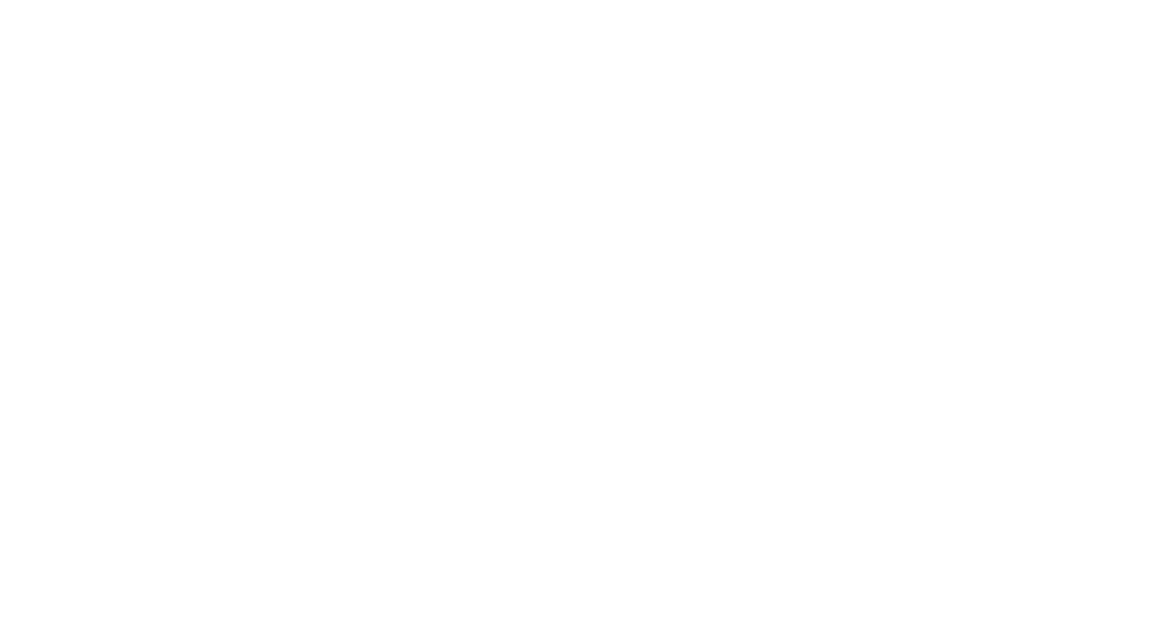 scroll, scrollTop: 0, scrollLeft: 0, axis: both 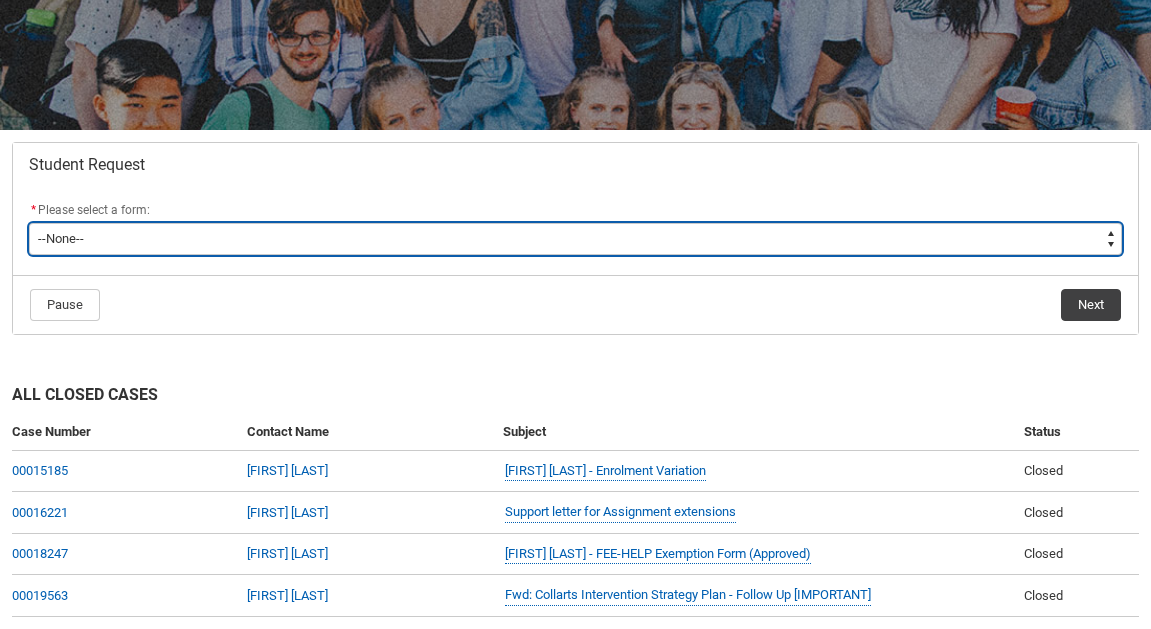 click on "--None-- Academic Transcript Application to Appeal Assignment Extension Change of Legal Name Course Credit / RPL Course Transfer Deferral / Leave of Absence Enrolment Variation Financial Hardship Program General Enquiry Grievance Reasonable Adjustment Return to Study Application Special Consideration Tuition Fee Refund Withdraw & Cancel Enrolment Information Release" at bounding box center [575, 239] 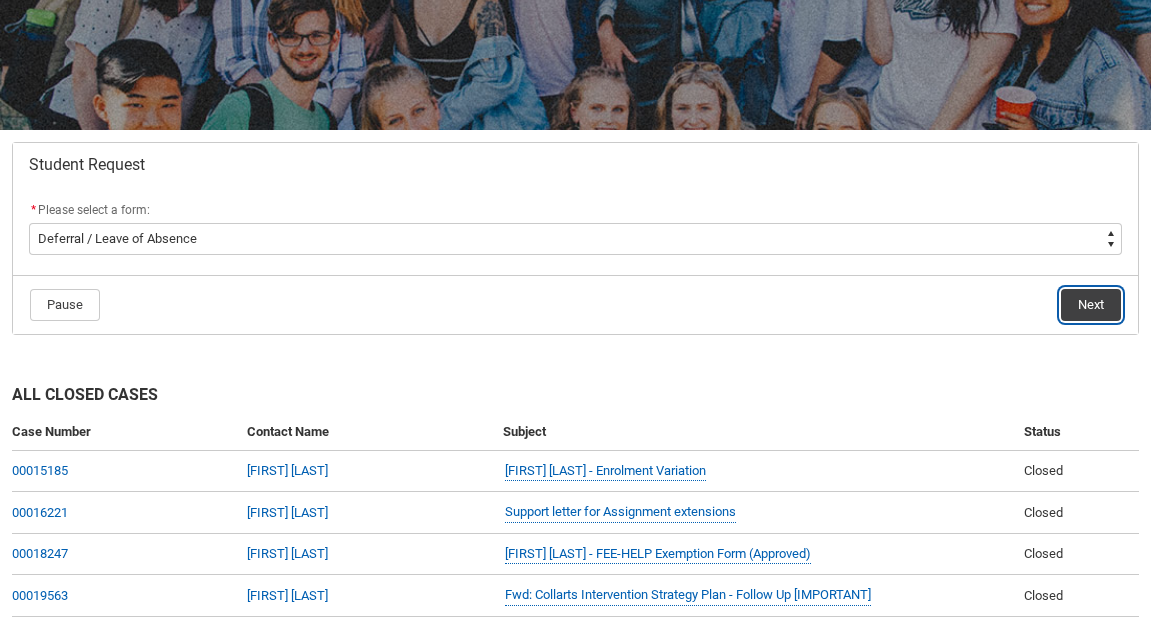 click on "Next" 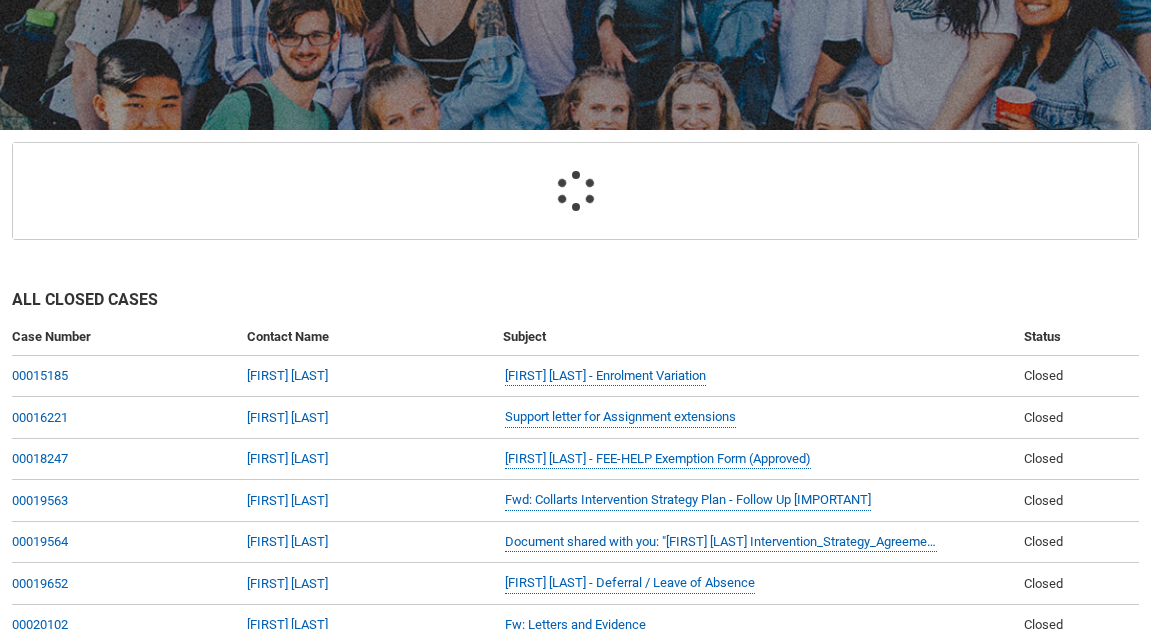 scroll, scrollTop: 213, scrollLeft: 0, axis: vertical 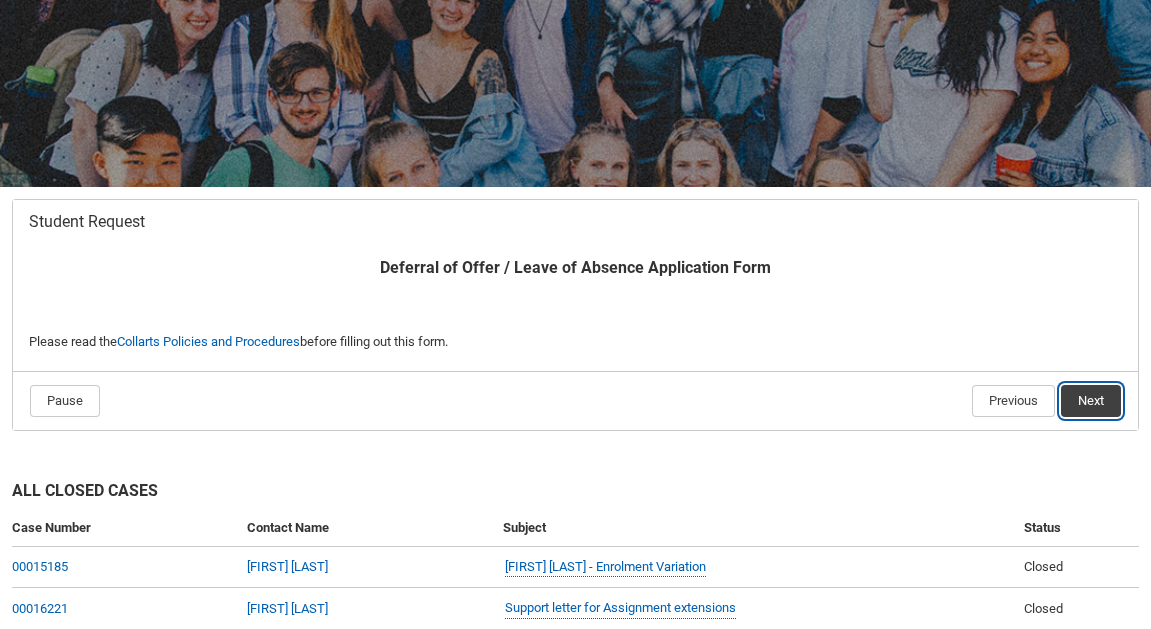 click on "Next" 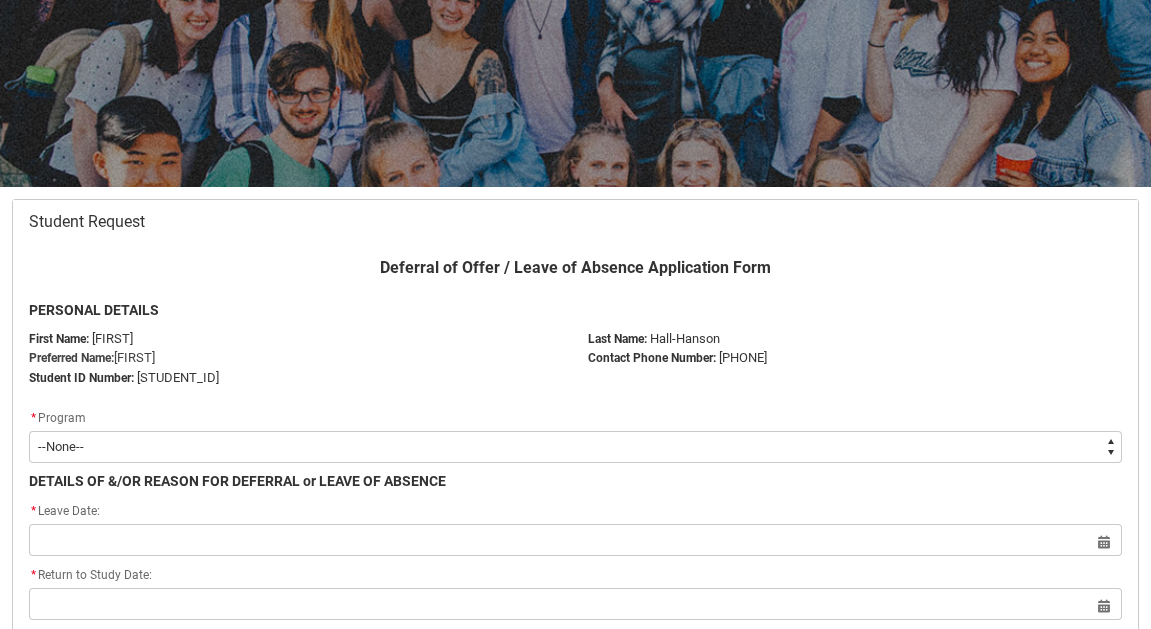 click on "--None-- Bachelor of Applied Business (Entertainment Management) V2" at bounding box center (575, 447) 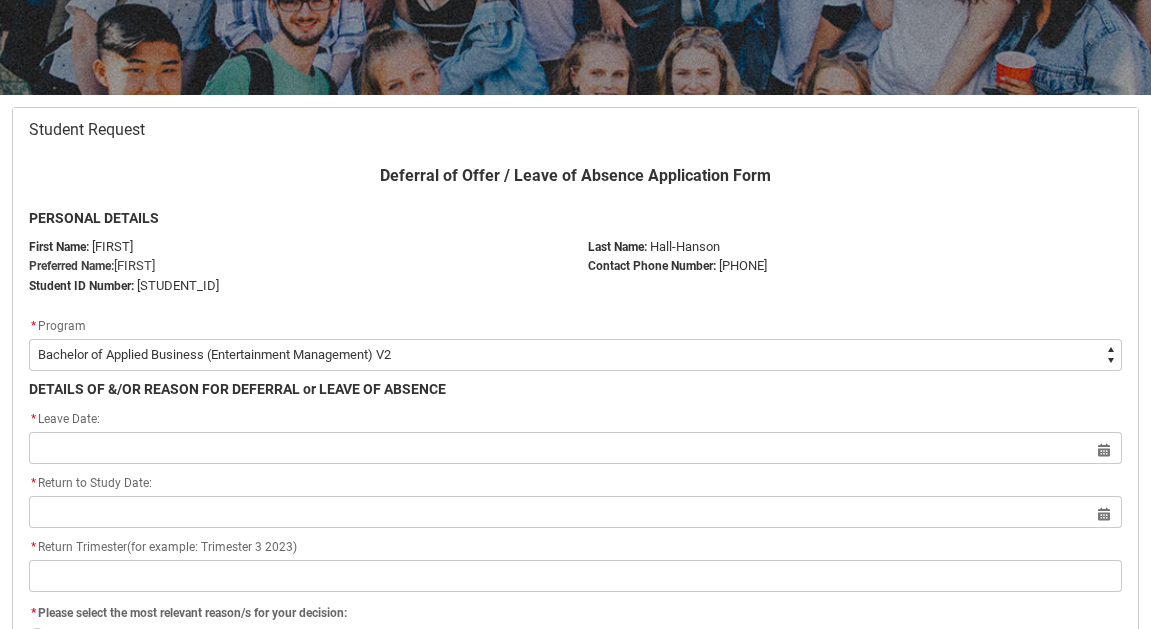 scroll, scrollTop: 308, scrollLeft: 0, axis: vertical 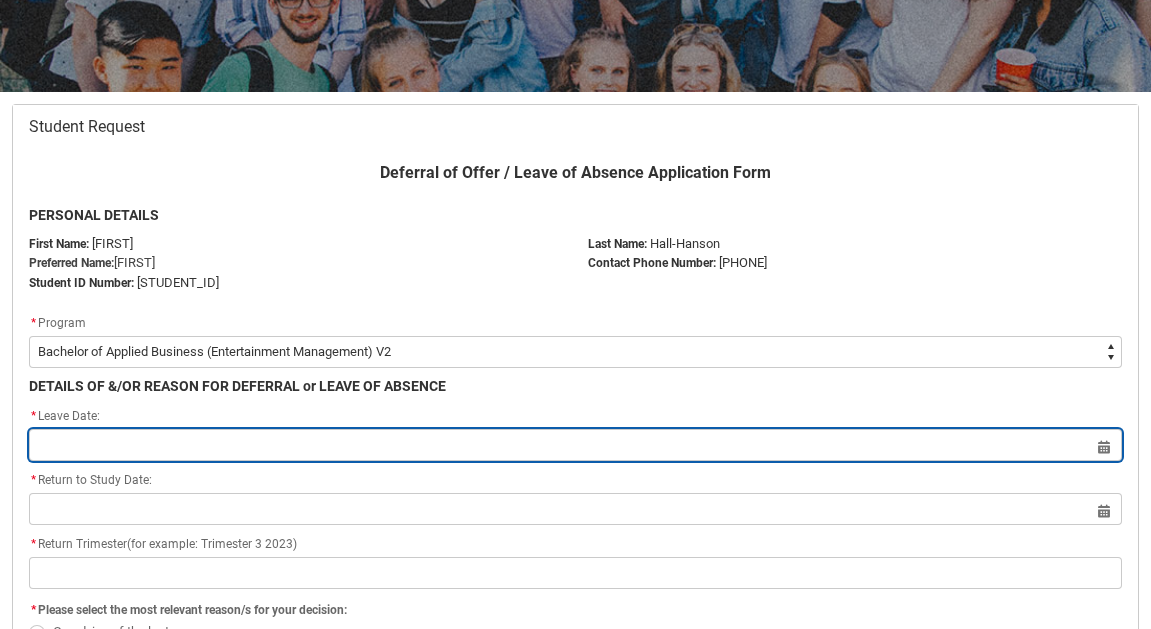 click at bounding box center (575, 445) 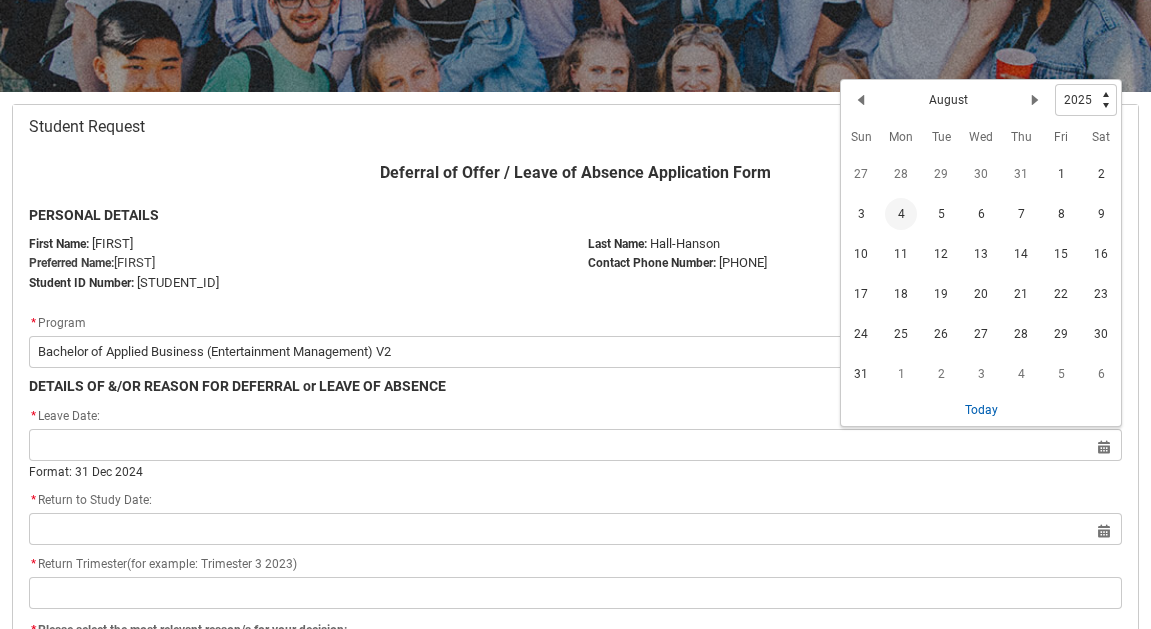click on "4" 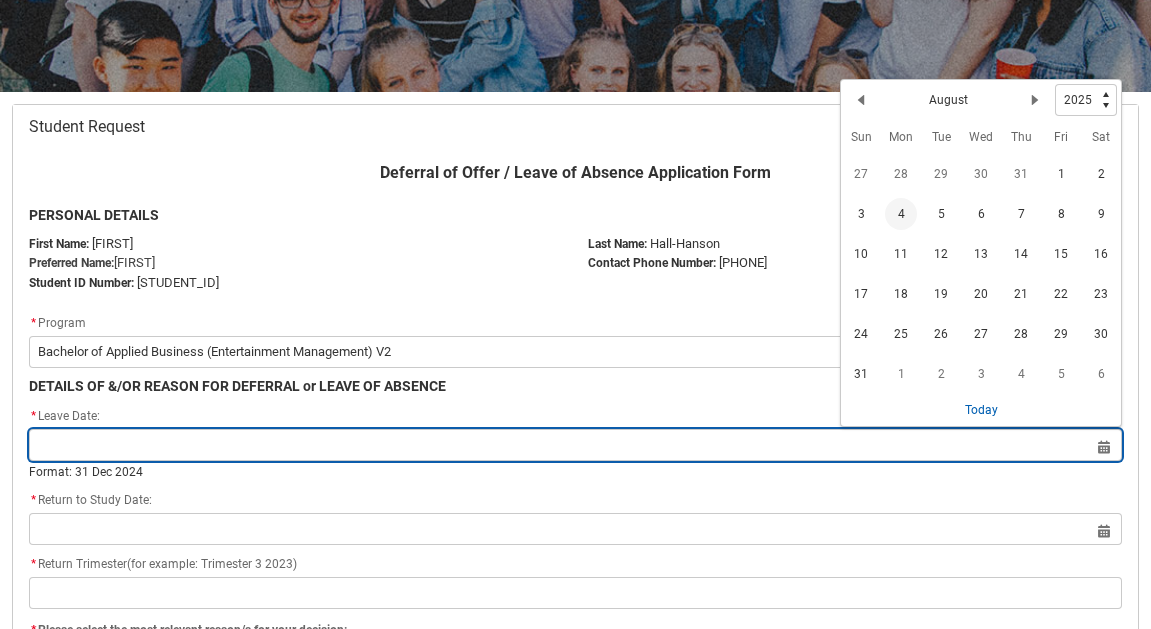 type on "[DATE]" 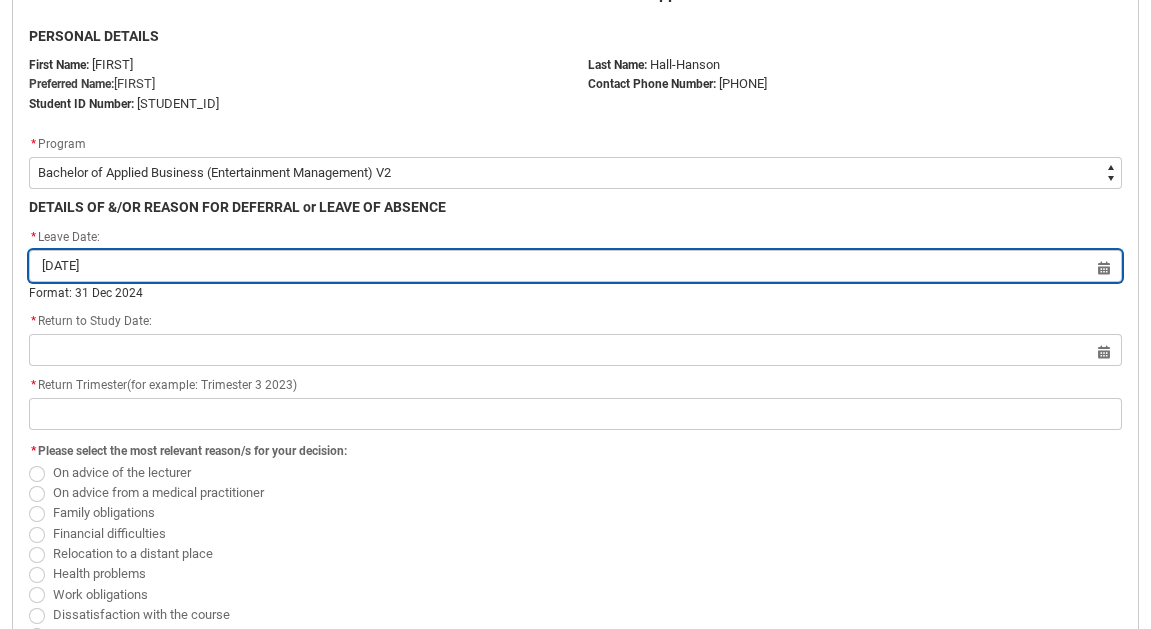 scroll, scrollTop: 545, scrollLeft: 0, axis: vertical 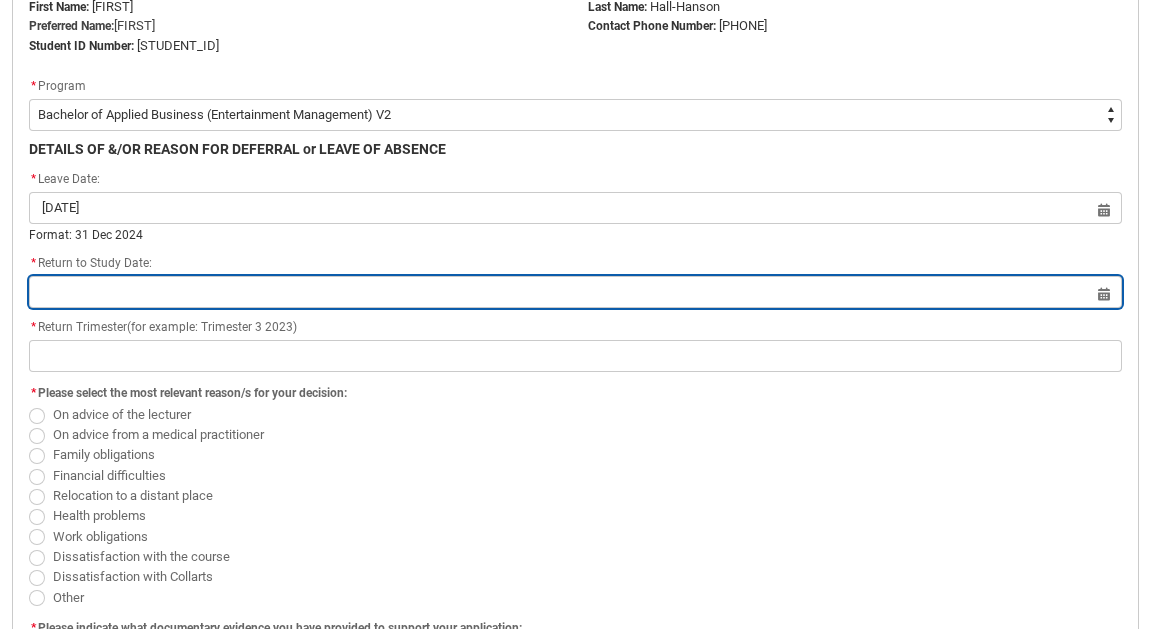 click at bounding box center [575, 292] 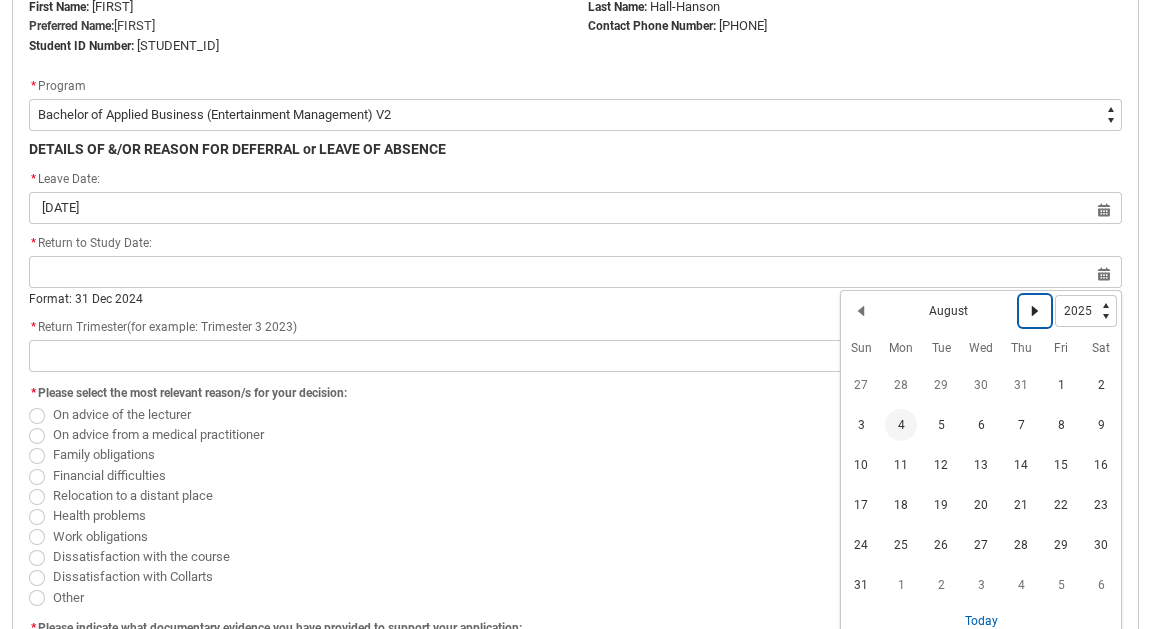 click 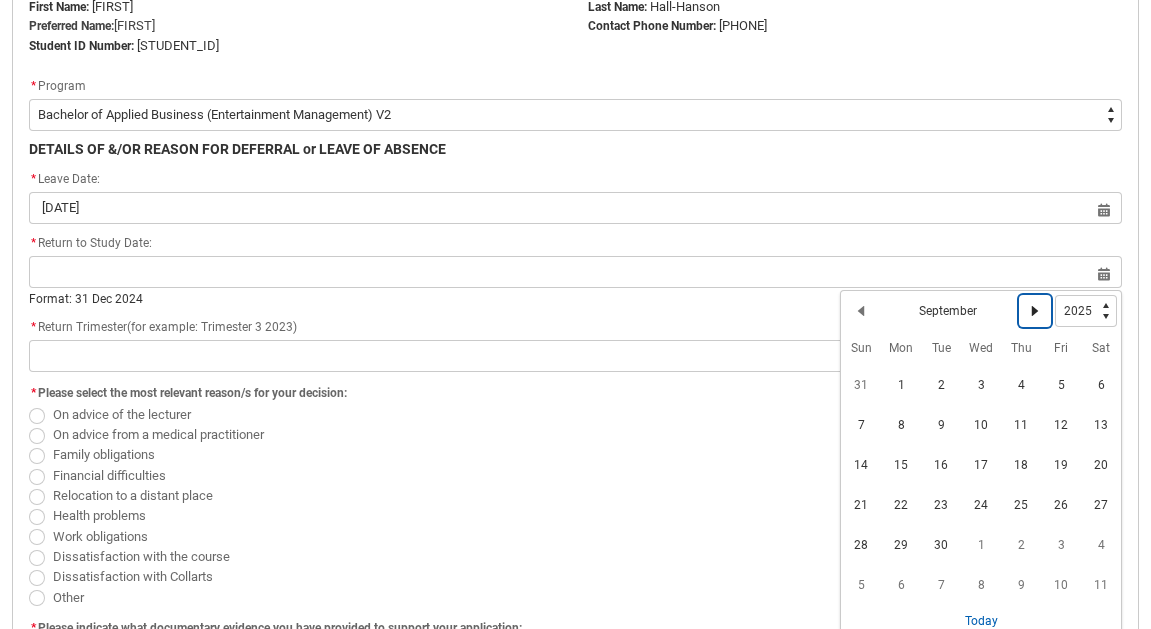 click 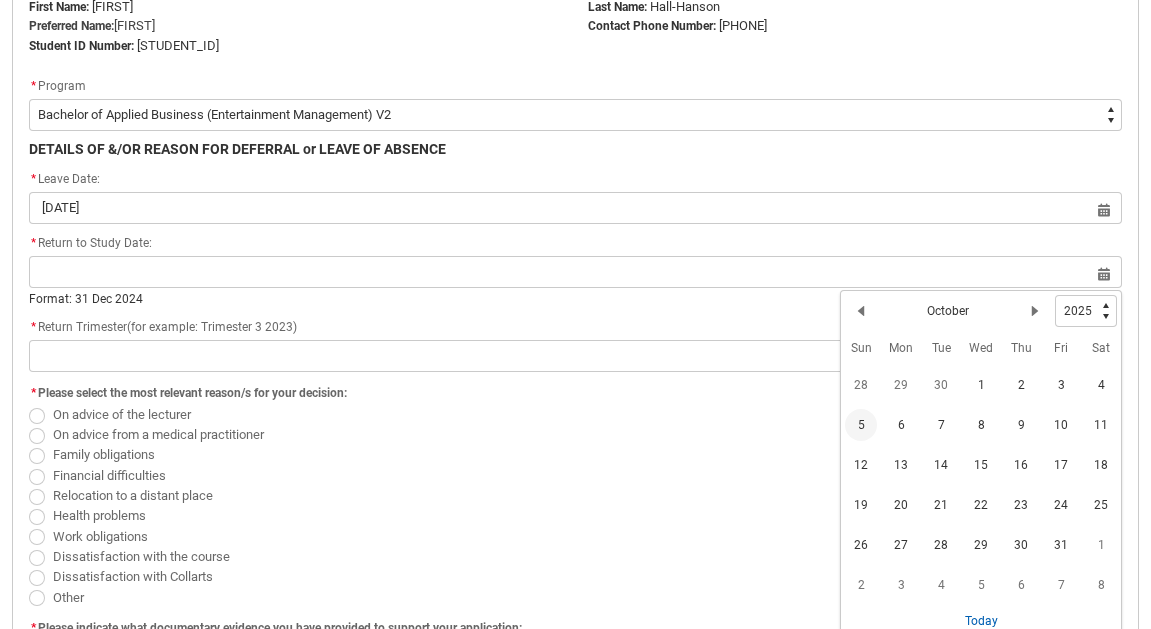 click on "5" 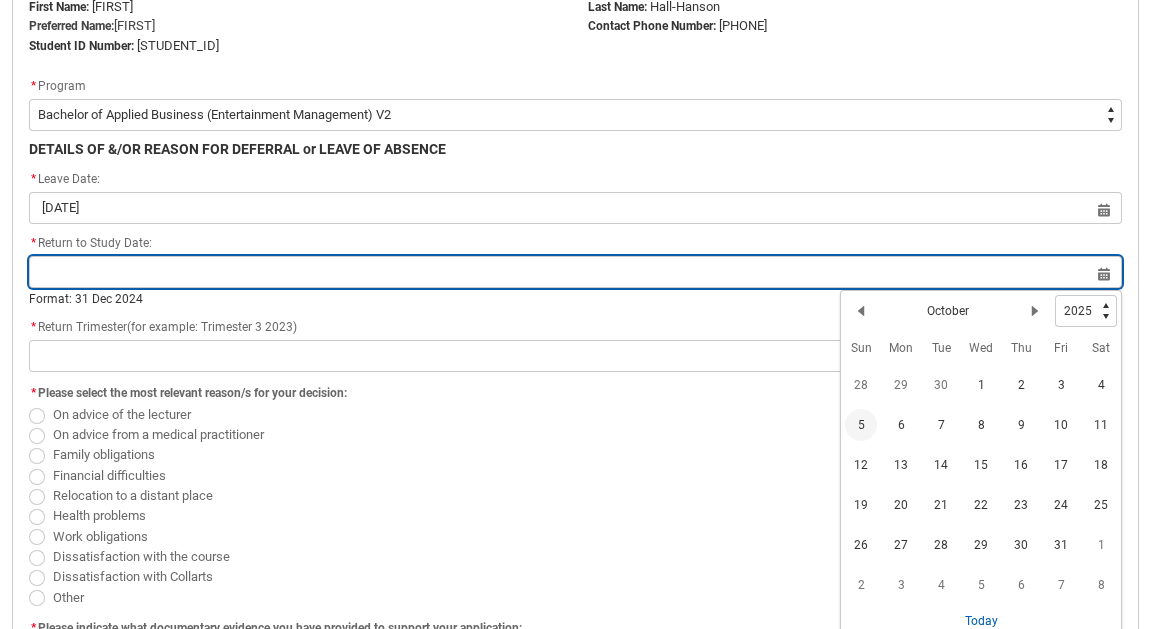 type on "[DATE]" 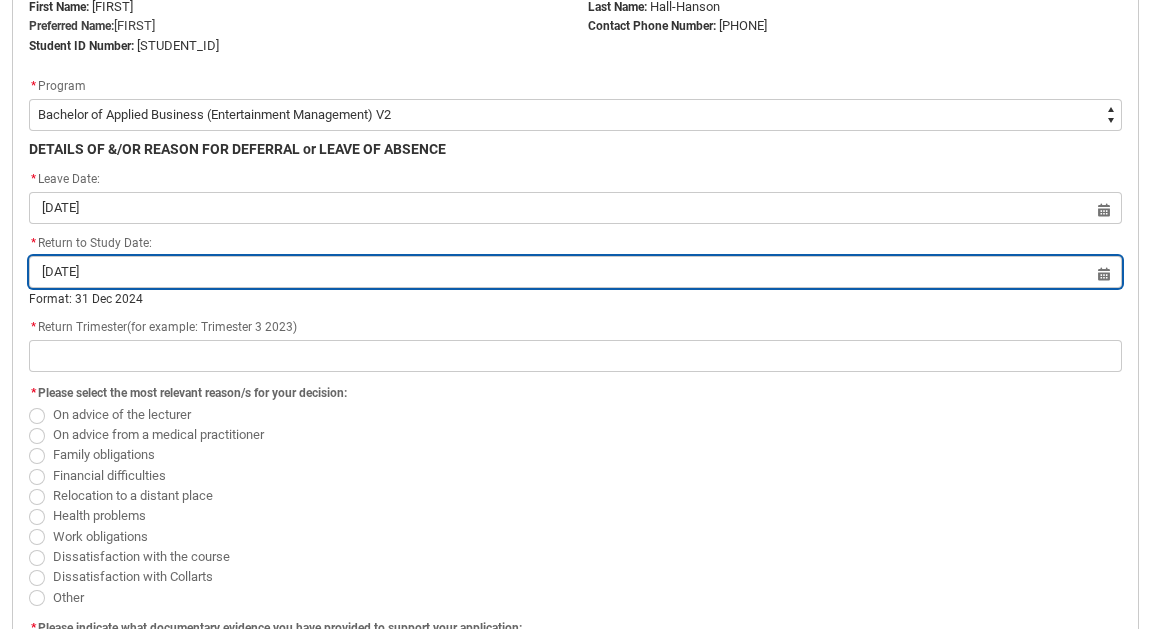 click on "[DATE]" at bounding box center [575, 272] 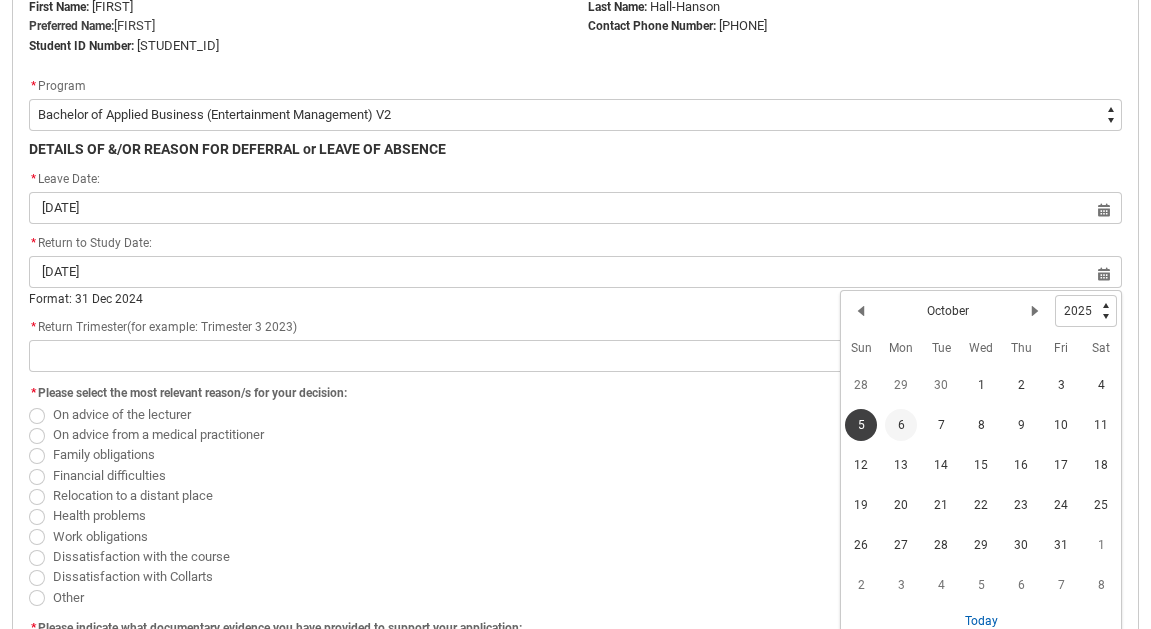 click on "6" 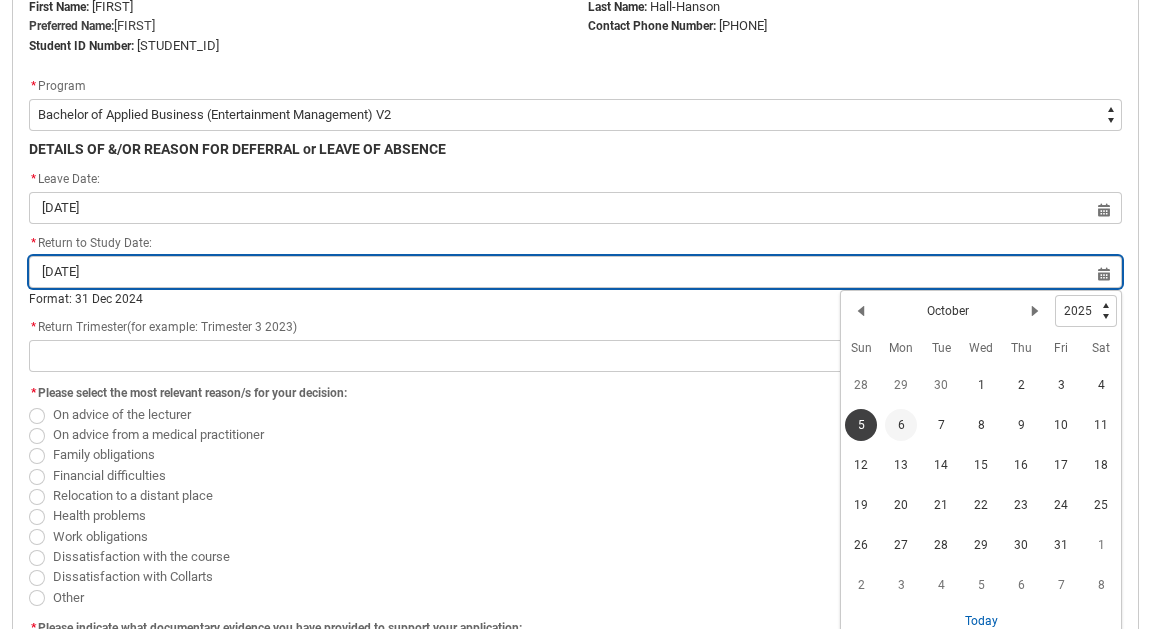 type on "[DATE]" 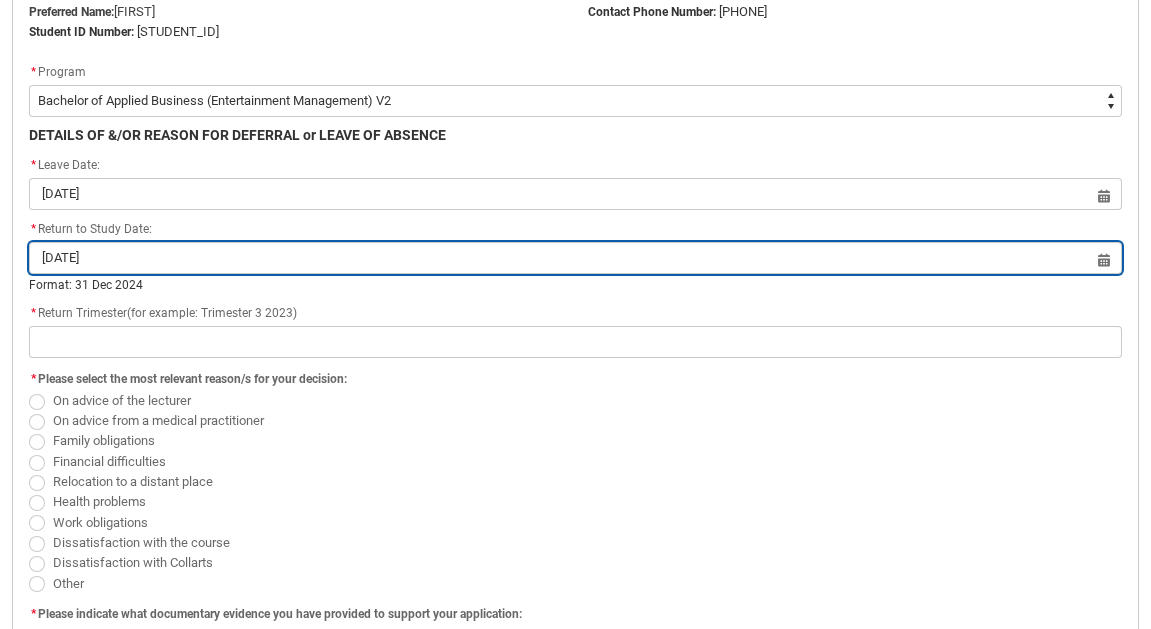 scroll, scrollTop: 565, scrollLeft: 0, axis: vertical 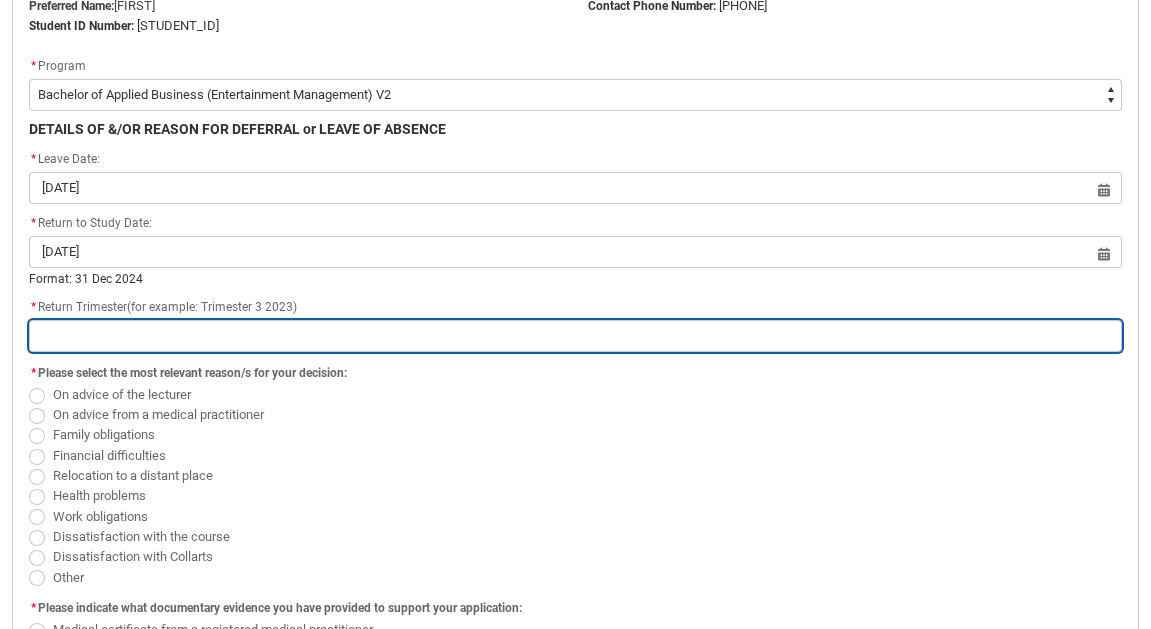 click at bounding box center (575, 336) 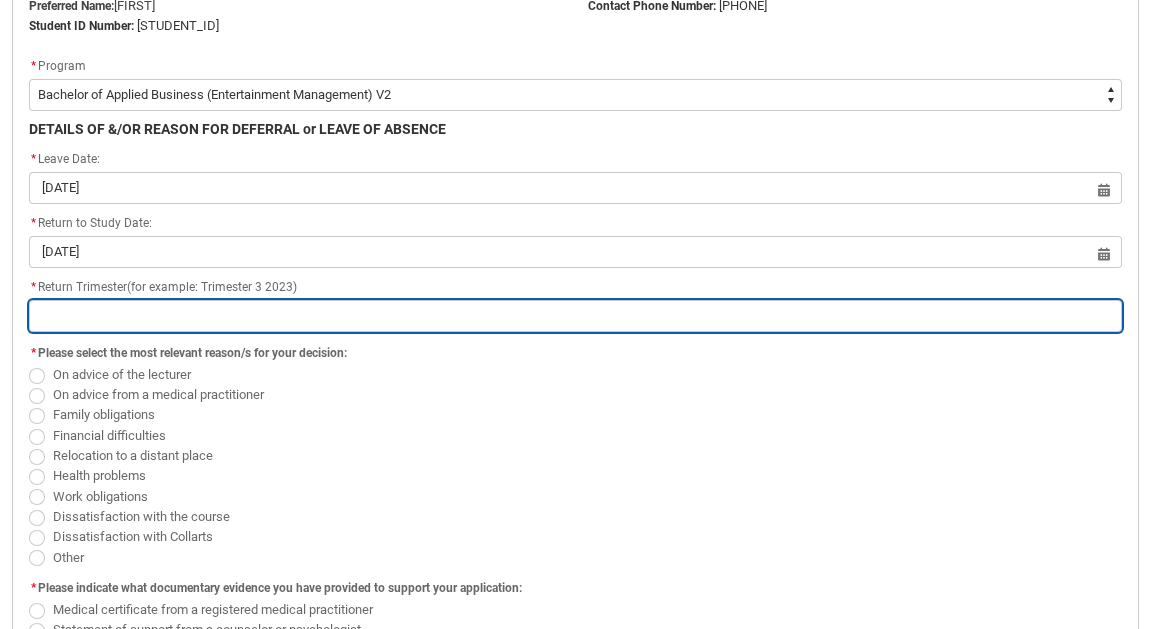 type on "t" 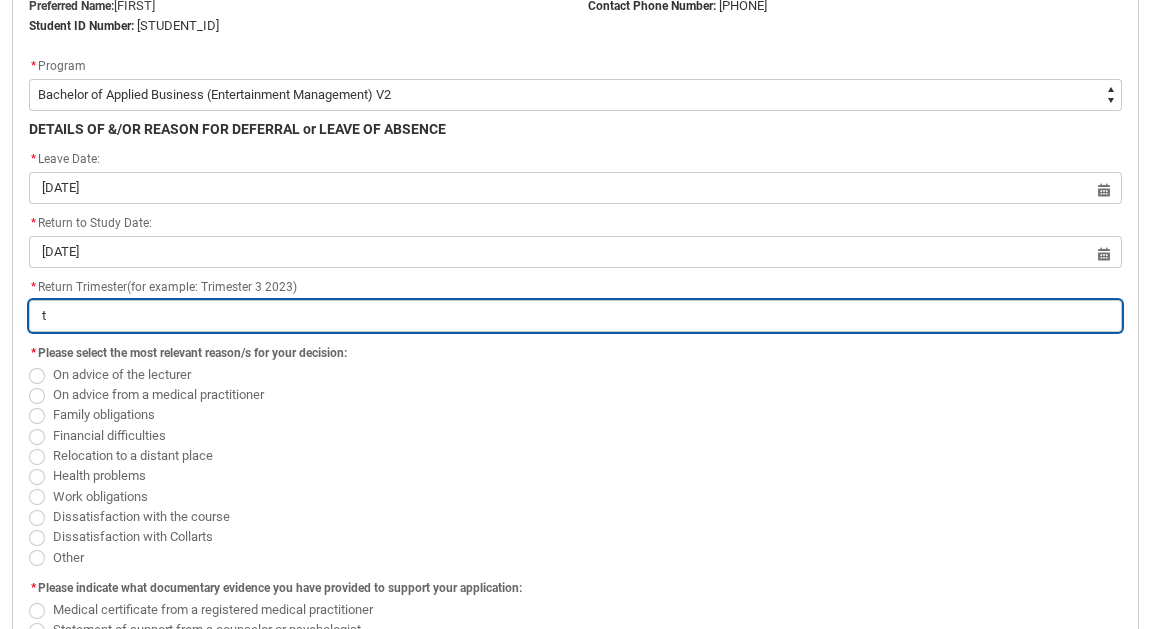 type on "tr" 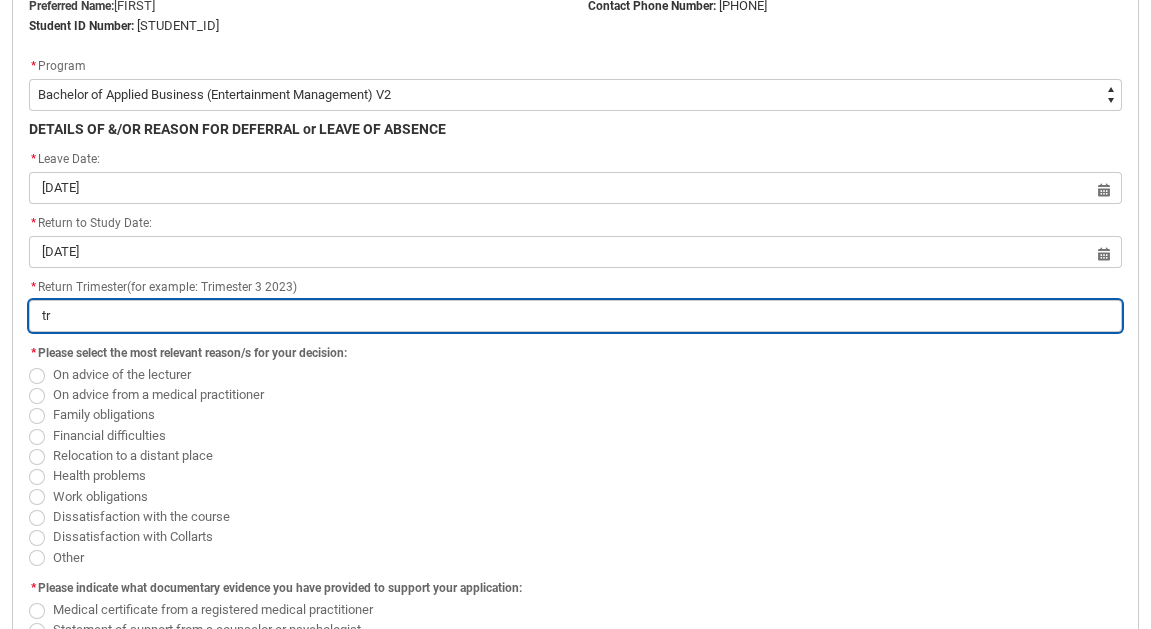 type on "tri" 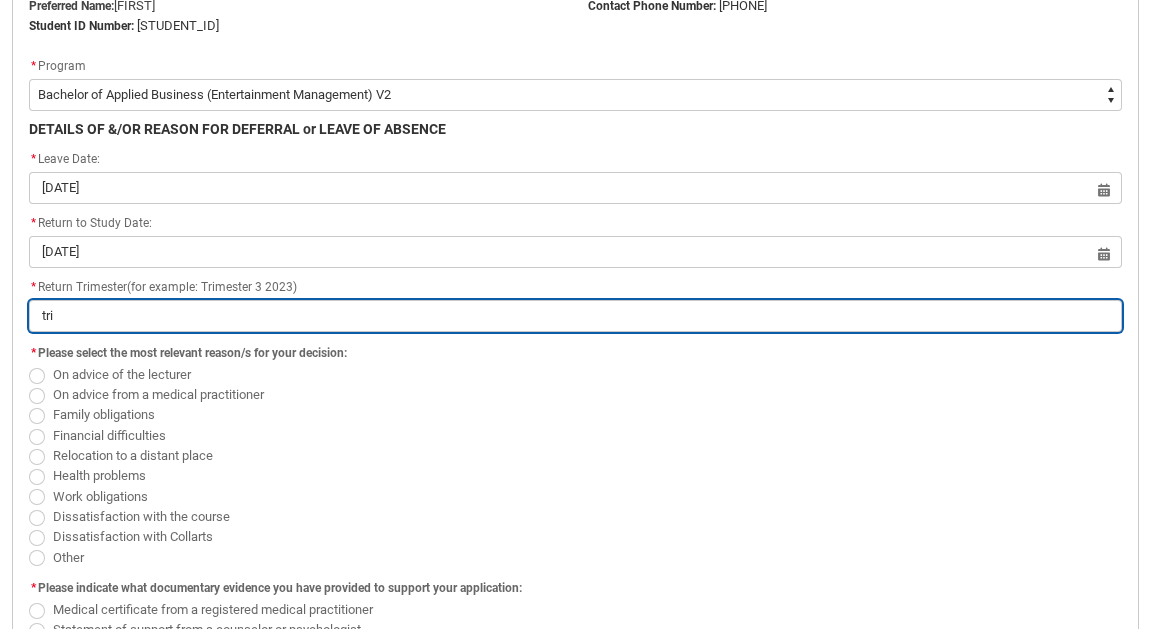type on "trim" 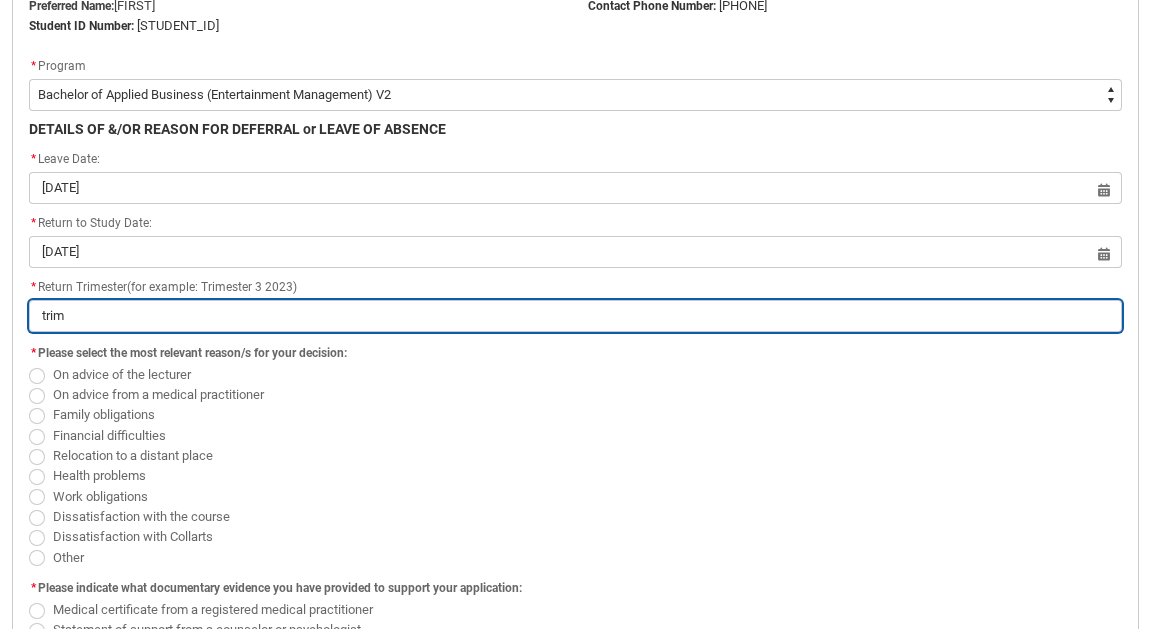 type on "trime" 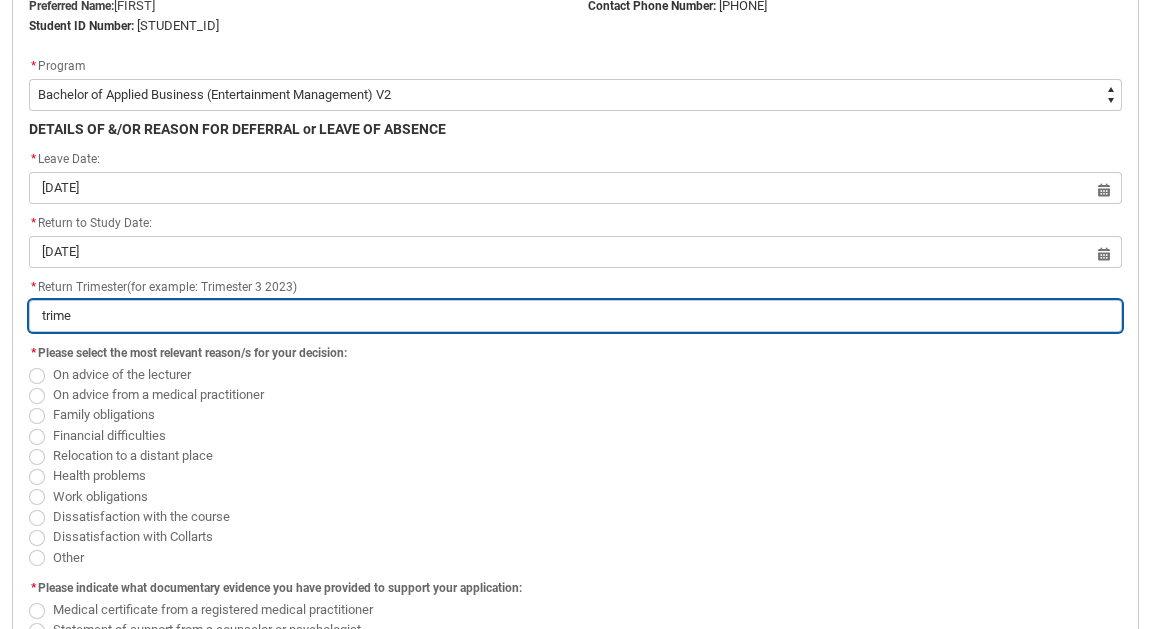 type on "trimes" 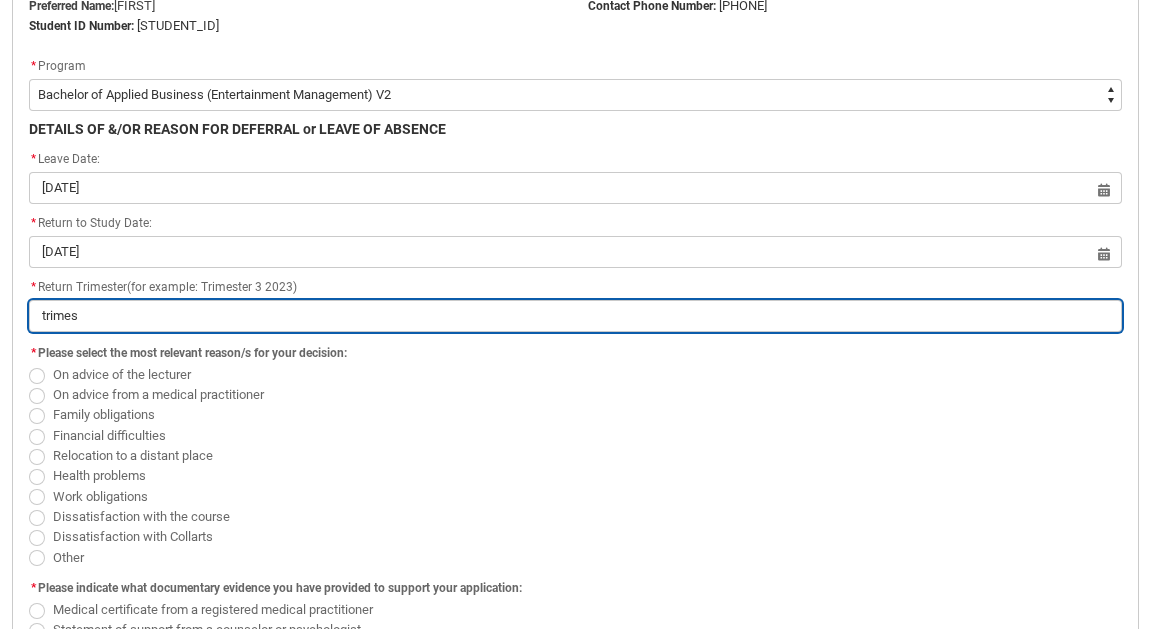 type on "trimest" 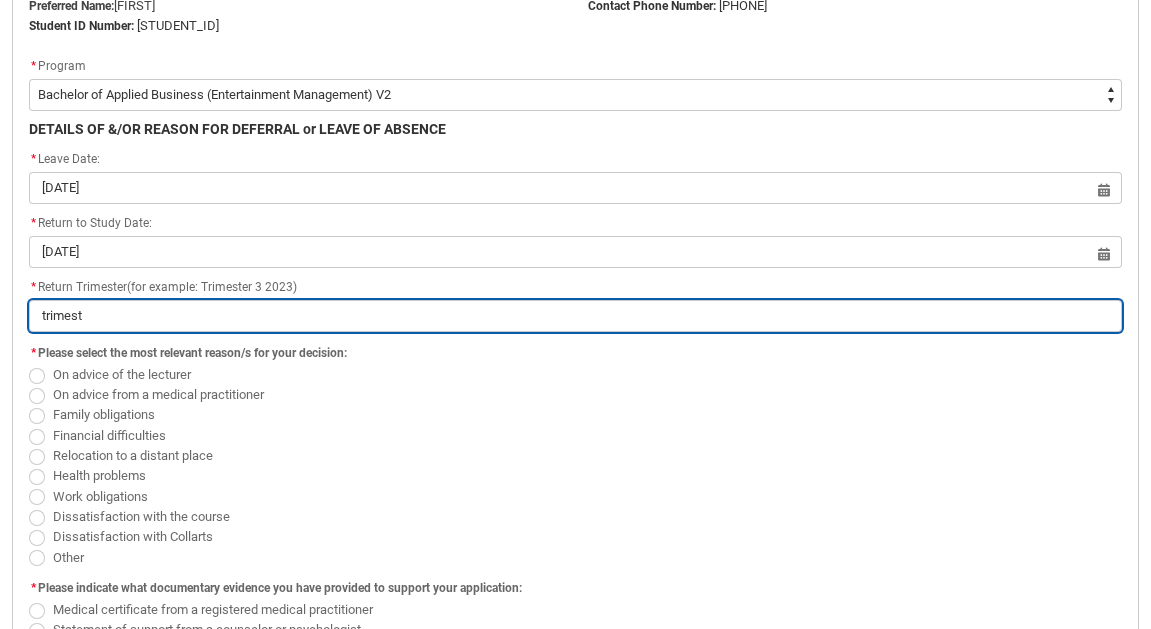 type on "trimeste" 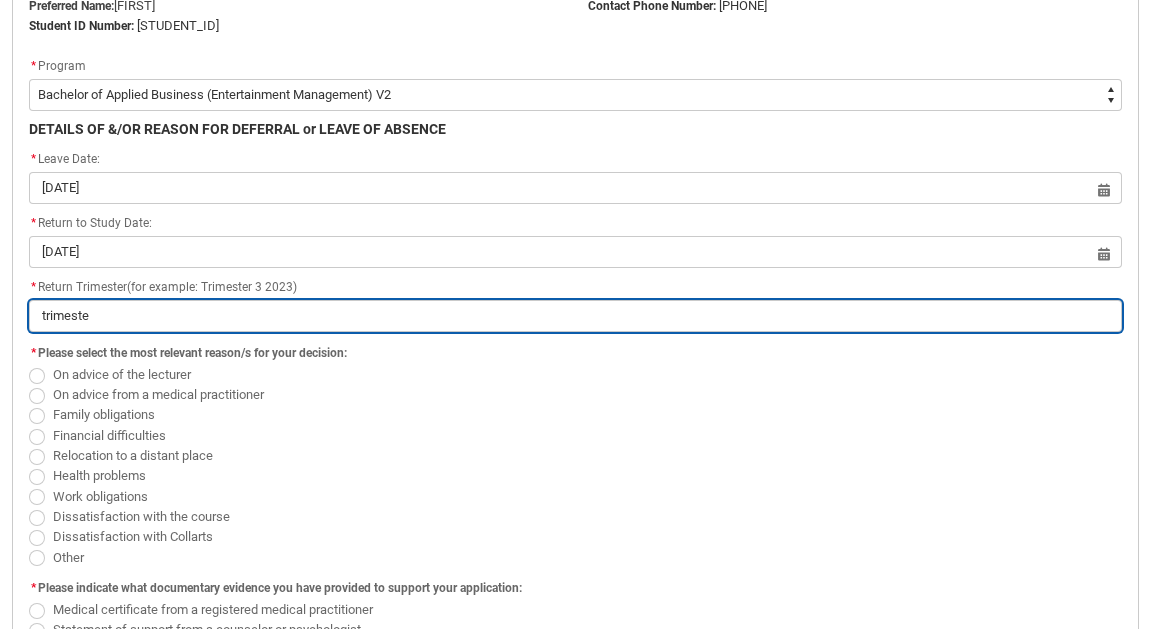 type on "trimester" 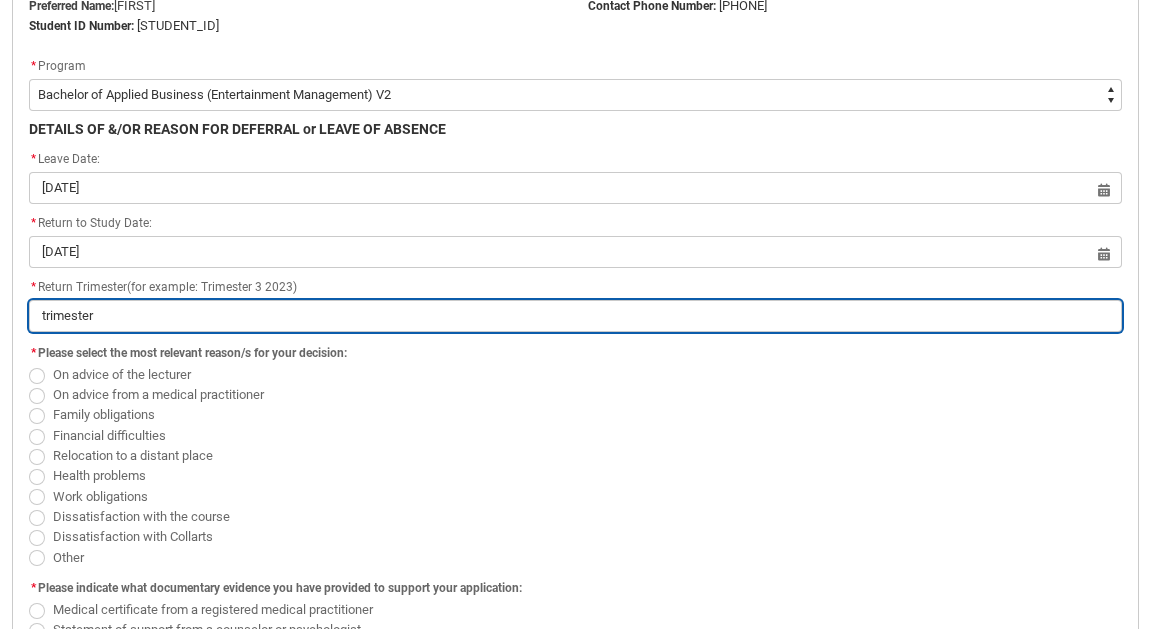 type on "trimester" 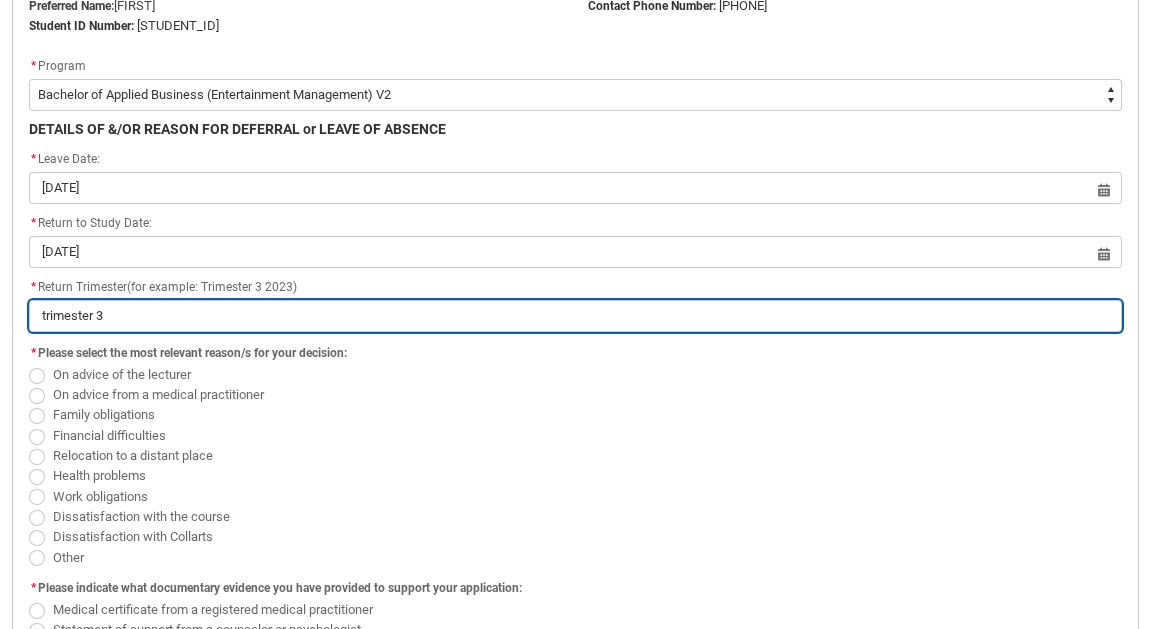 type on "trimester 3" 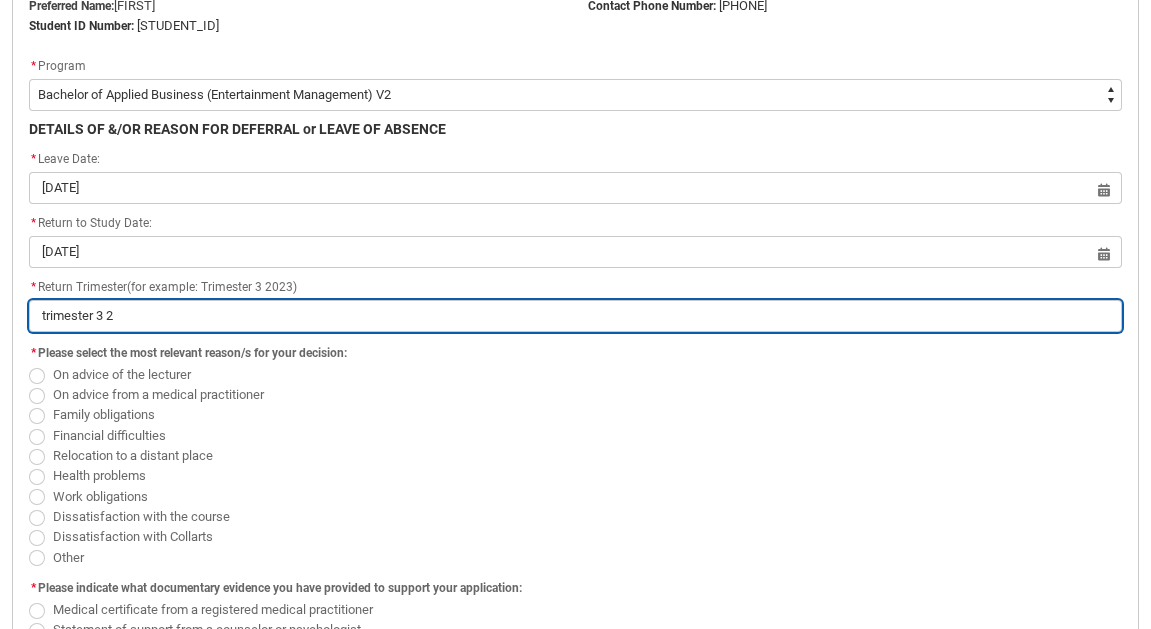 type on "trimester 3 20" 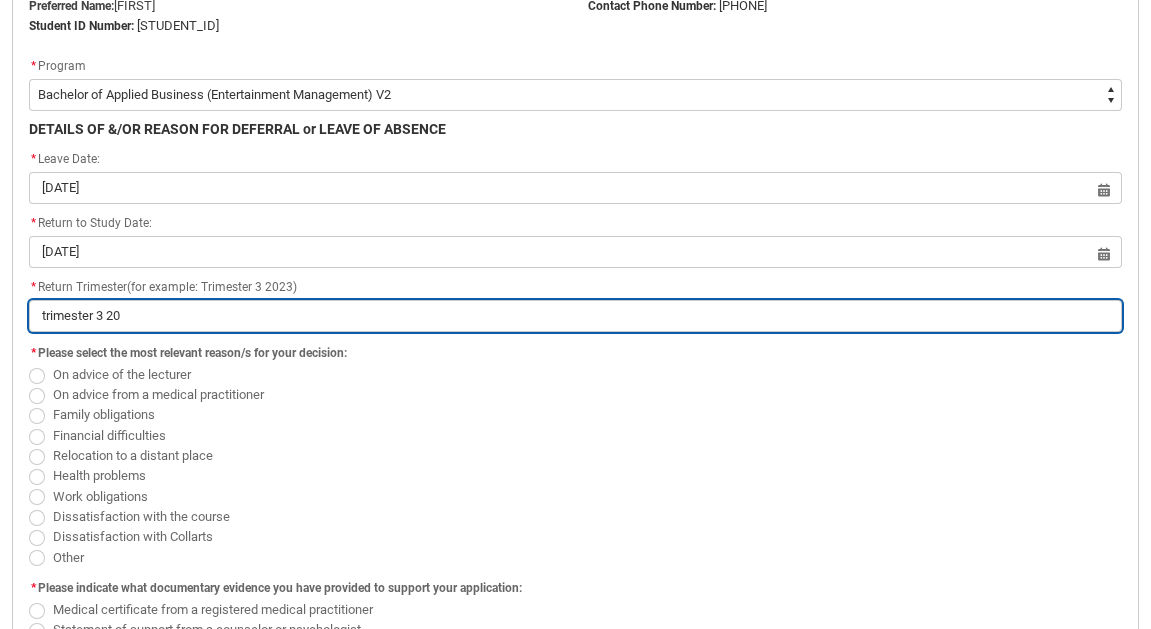 type on "trimester 3 202" 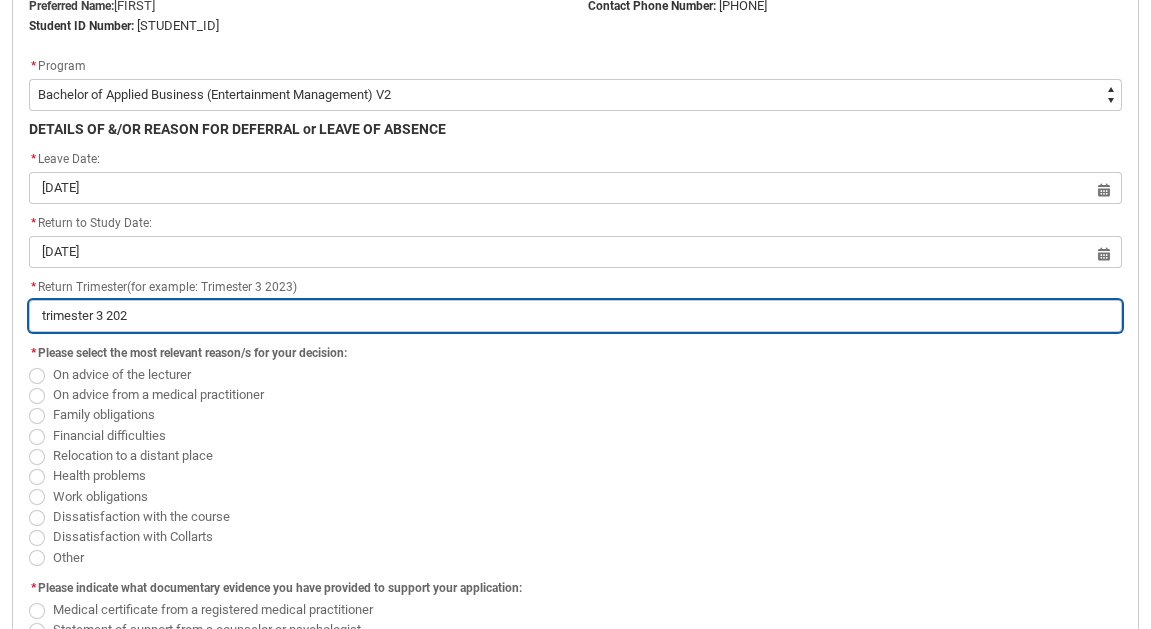 type on "trimester 3 2024" 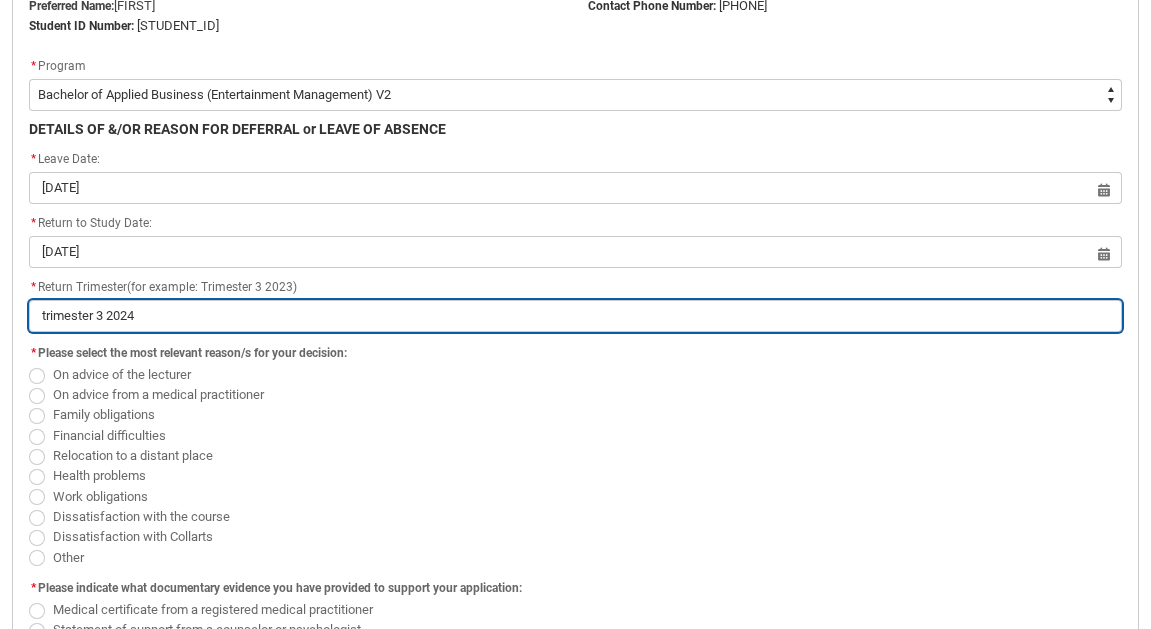 type on "trimester 3 2024" 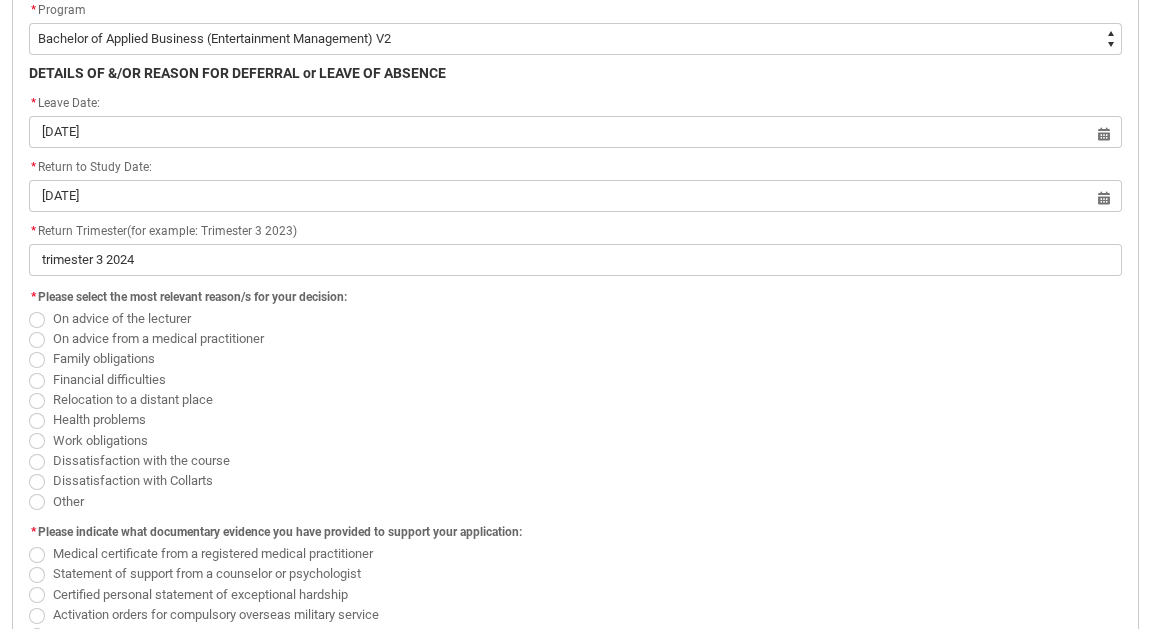 click at bounding box center [37, 381] 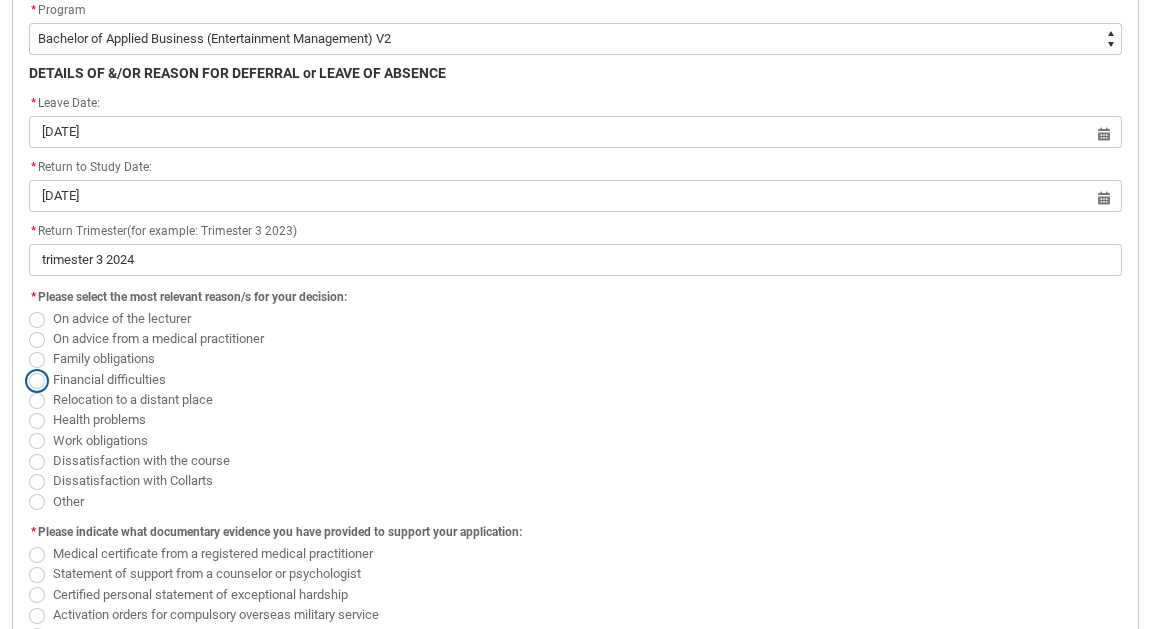 radio on "true" 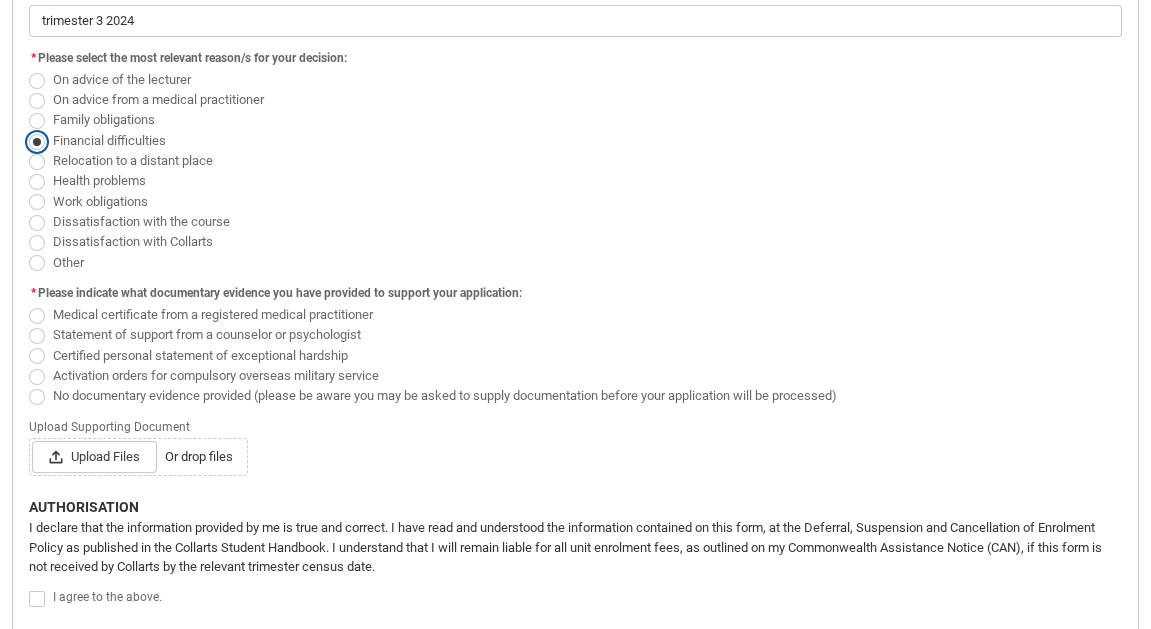 scroll, scrollTop: 862, scrollLeft: 0, axis: vertical 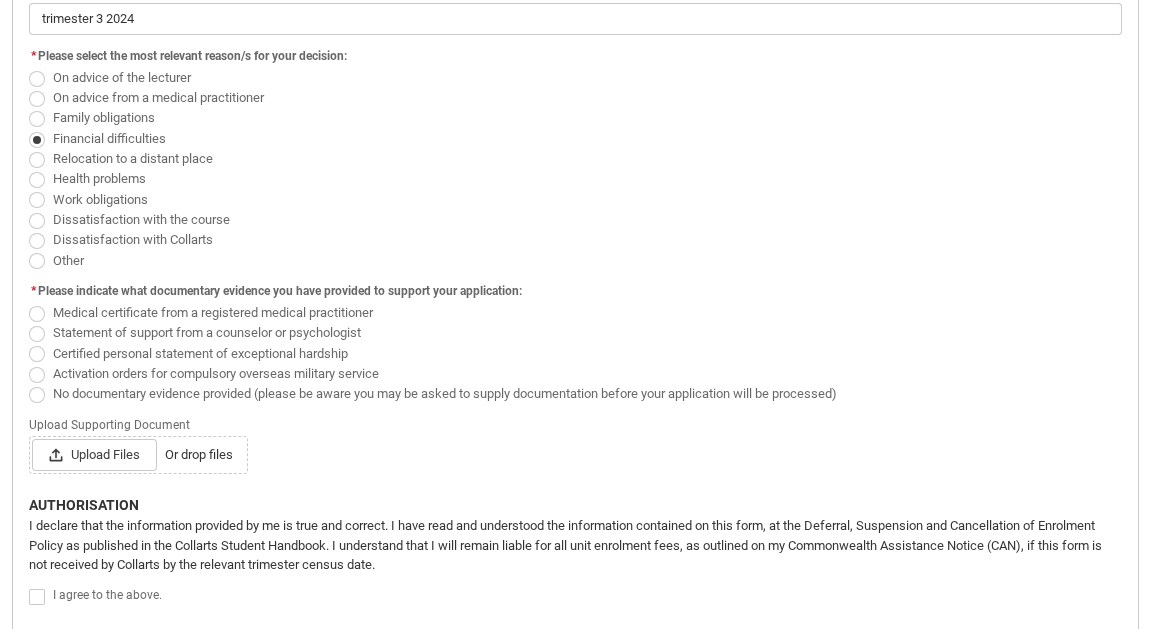 click at bounding box center (37, 395) 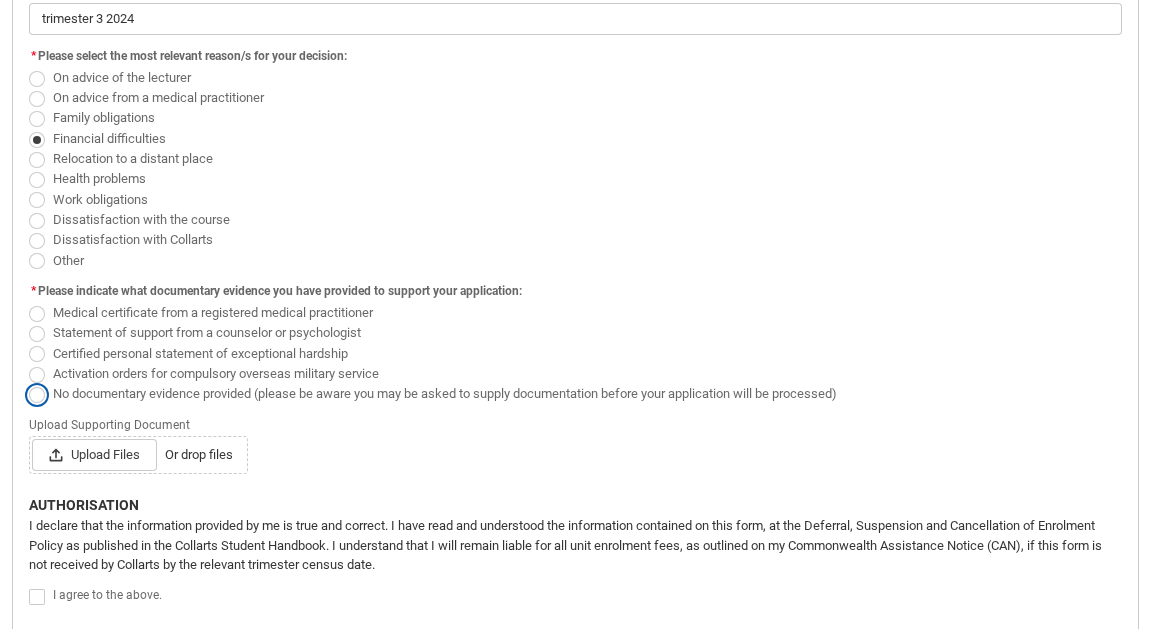 click on "No documentary evidence provided (please be aware you may be asked to supply documentation before your application will be processed)" at bounding box center (28, 382) 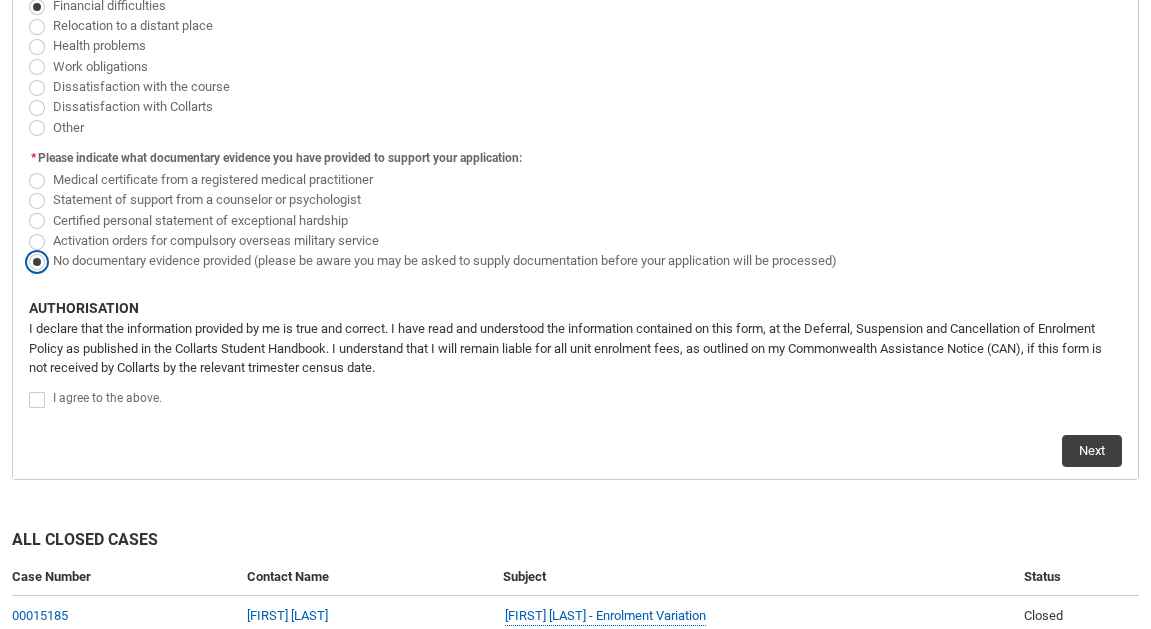 scroll, scrollTop: 996, scrollLeft: 0, axis: vertical 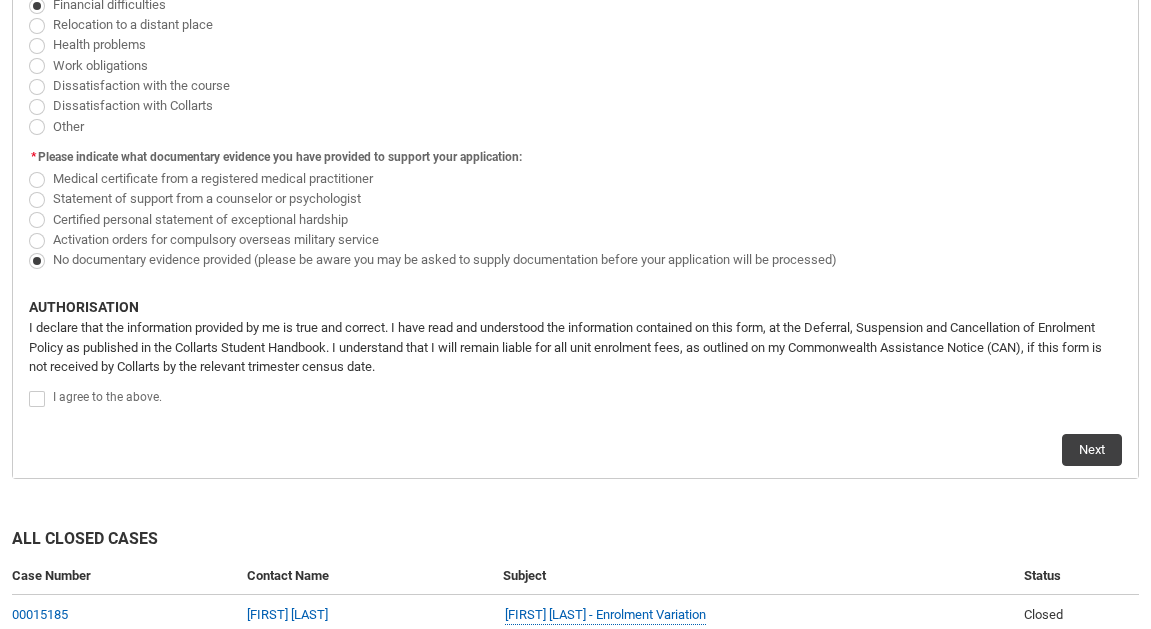 click 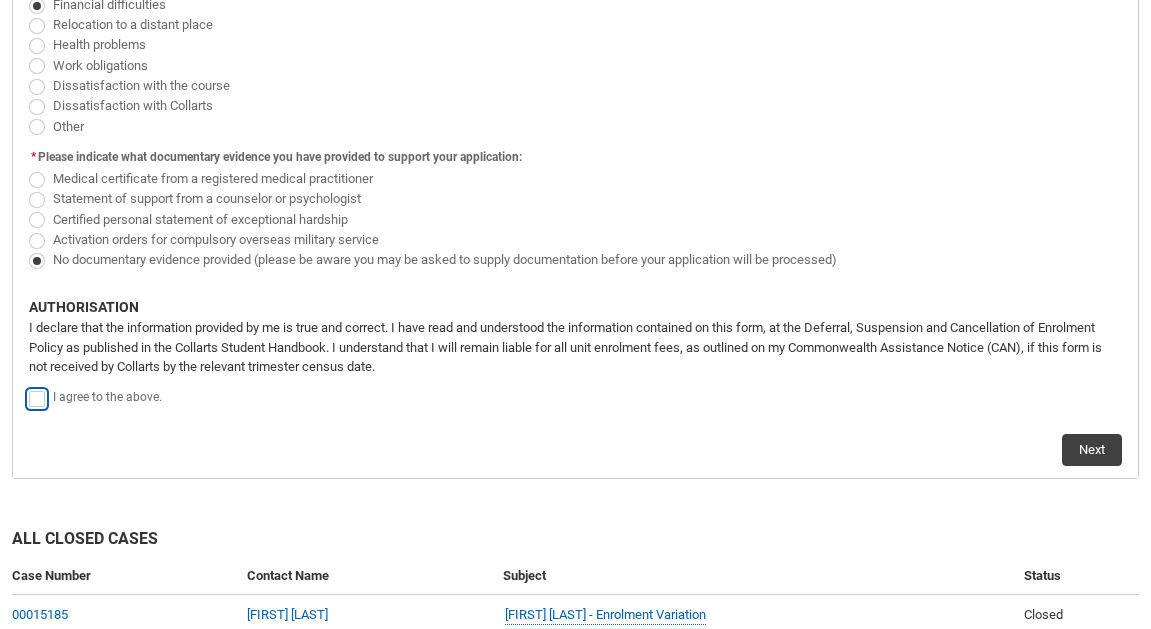 click at bounding box center (28, 388) 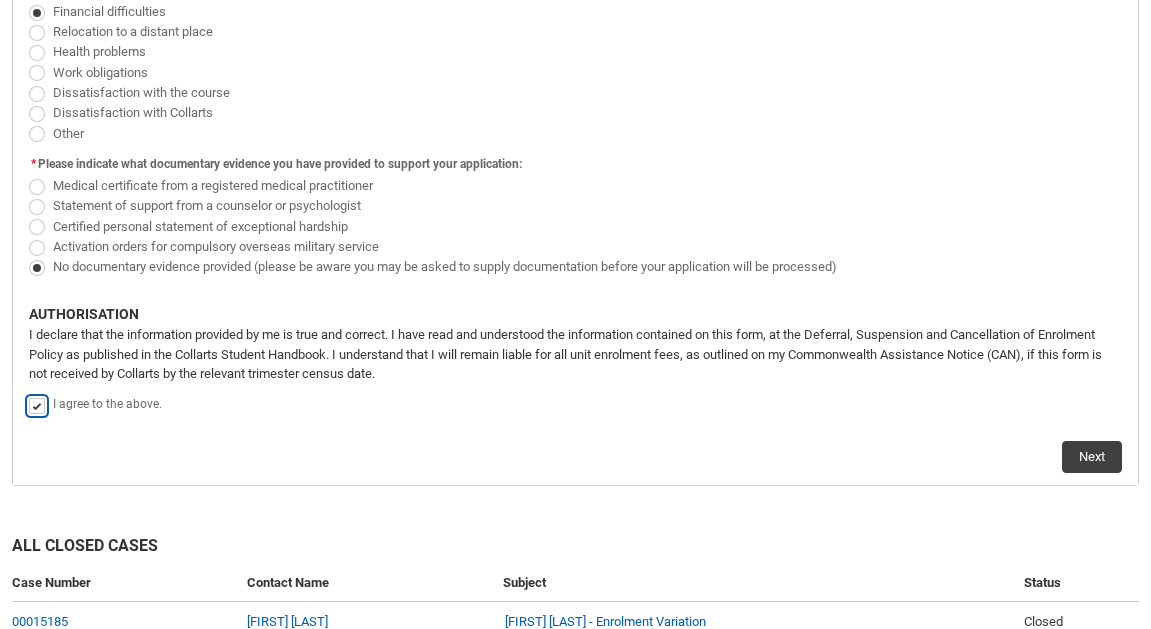 scroll, scrollTop: 1000, scrollLeft: 0, axis: vertical 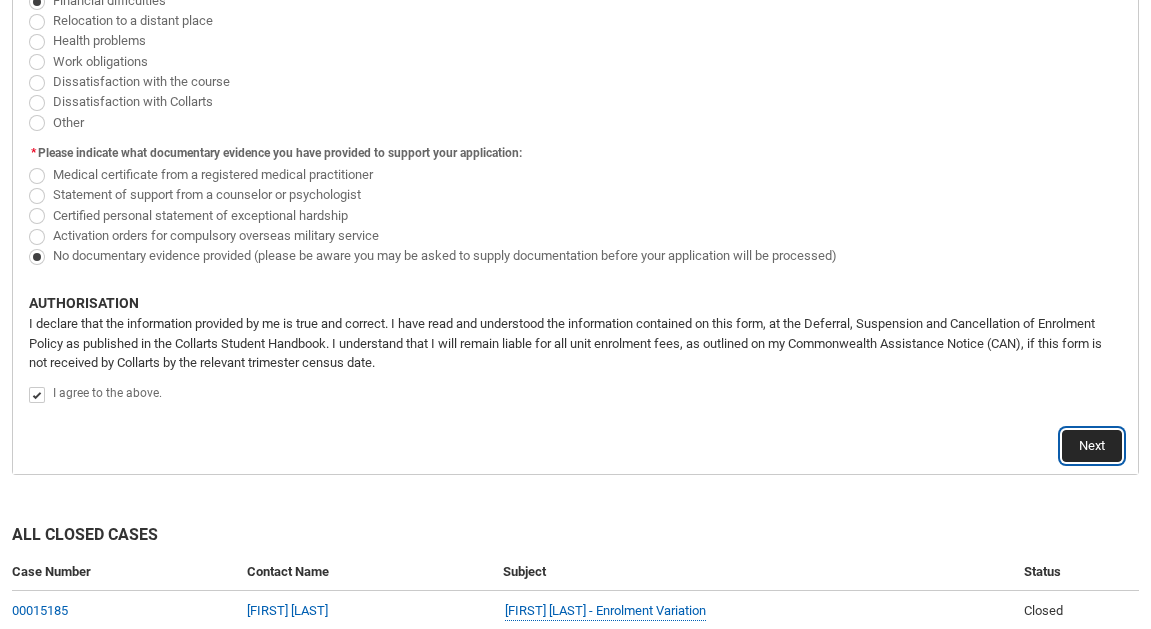click on "Next" 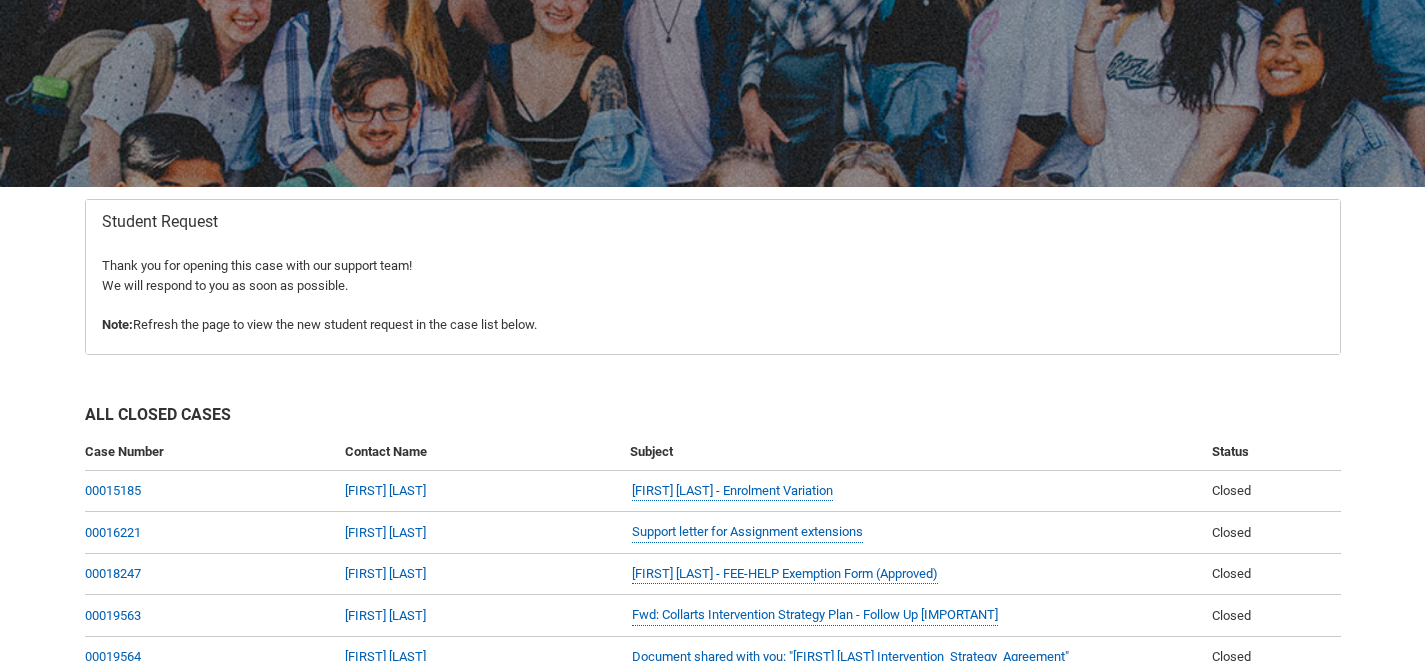 scroll, scrollTop: 0, scrollLeft: 0, axis: both 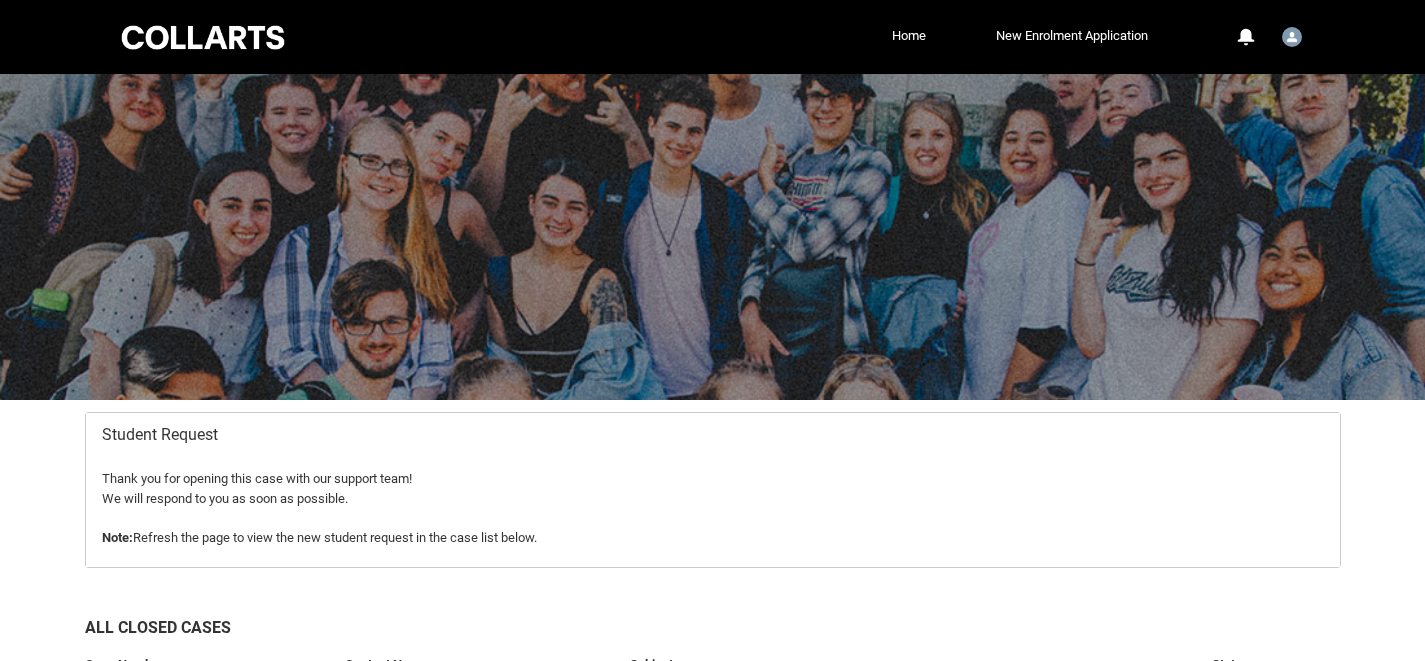 click at bounding box center (203, 37) 